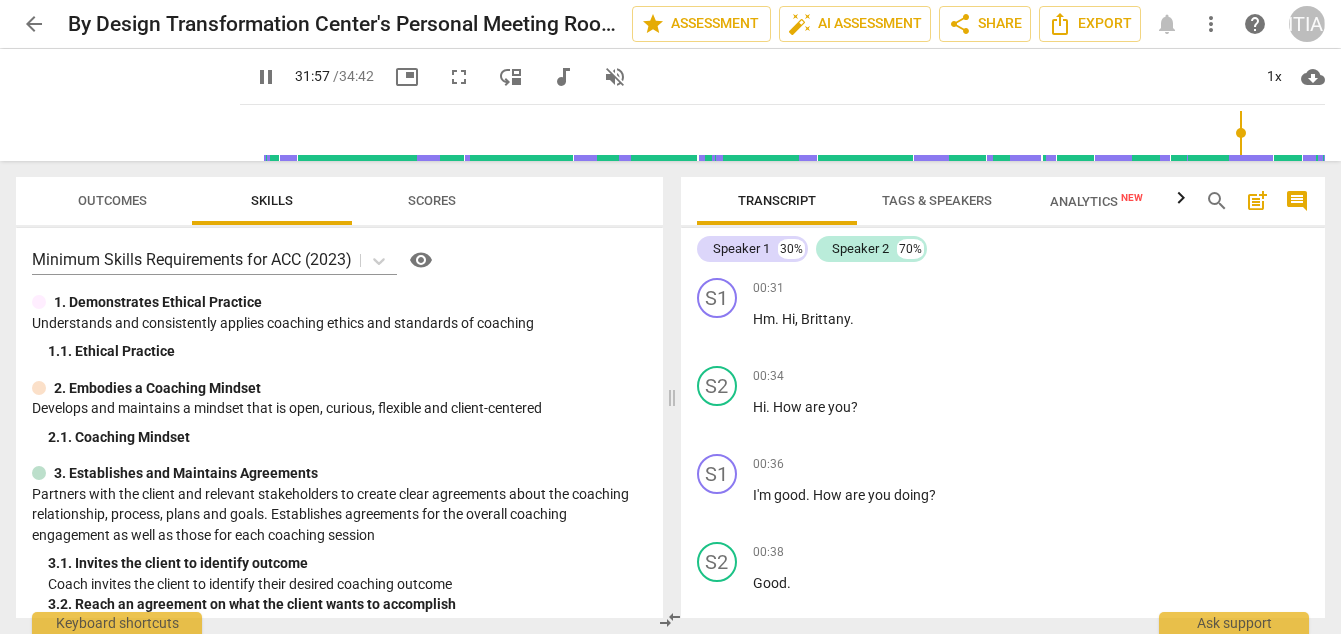 scroll, scrollTop: 0, scrollLeft: 0, axis: both 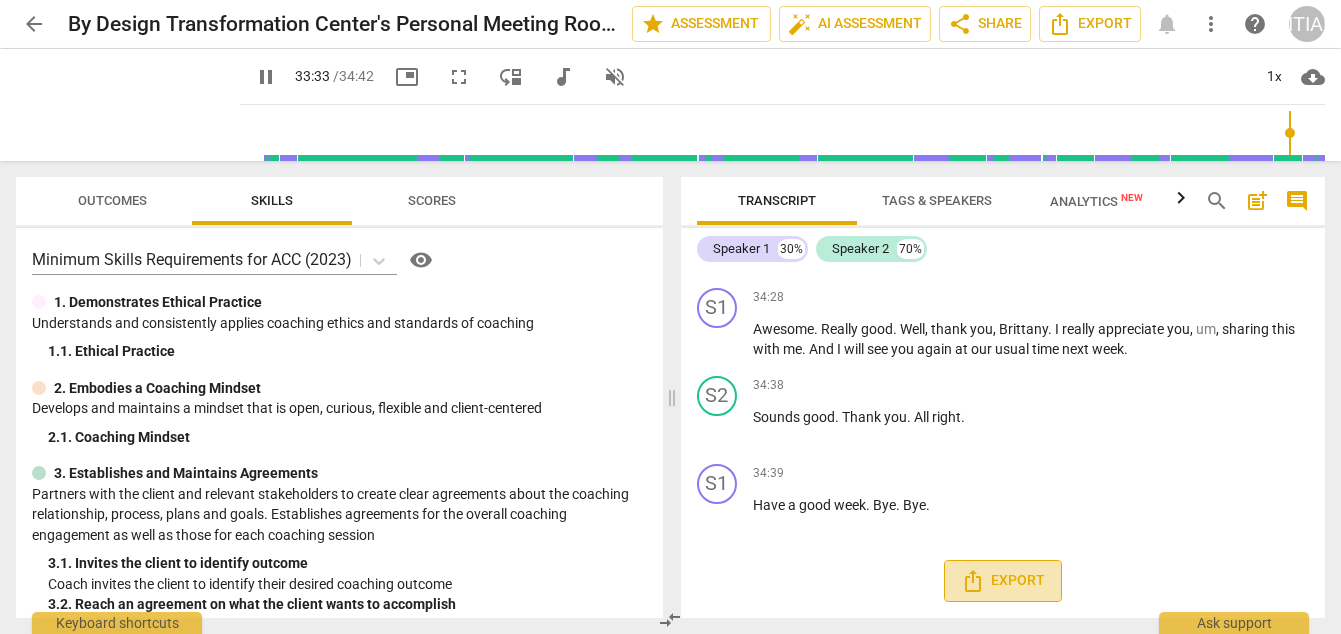 click on "Export" at bounding box center [1003, 581] 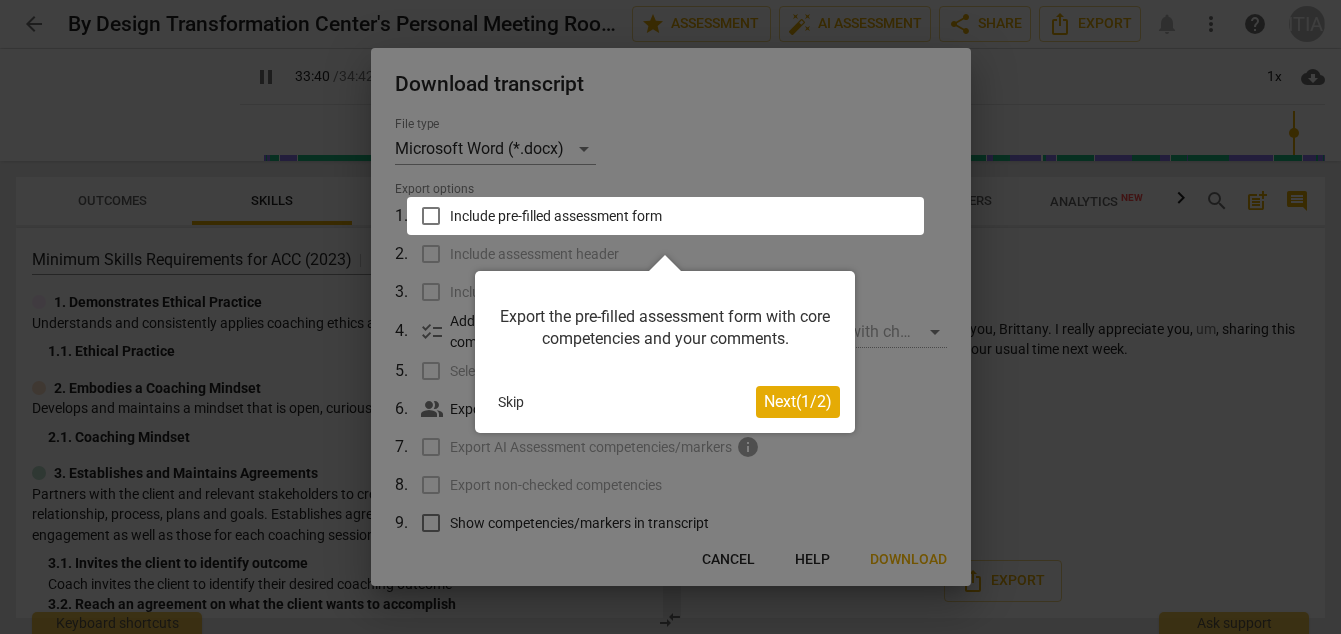 scroll, scrollTop: 9002, scrollLeft: 0, axis: vertical 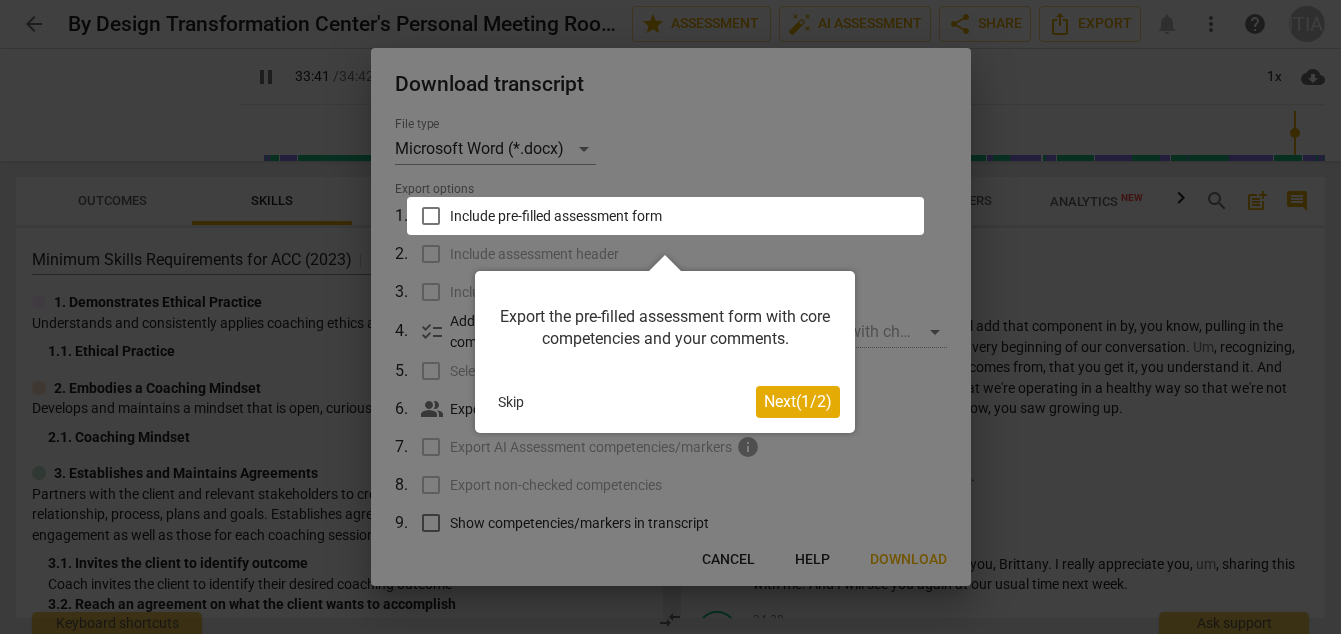 click on "Next  ( 1 / 2 )" at bounding box center (798, 401) 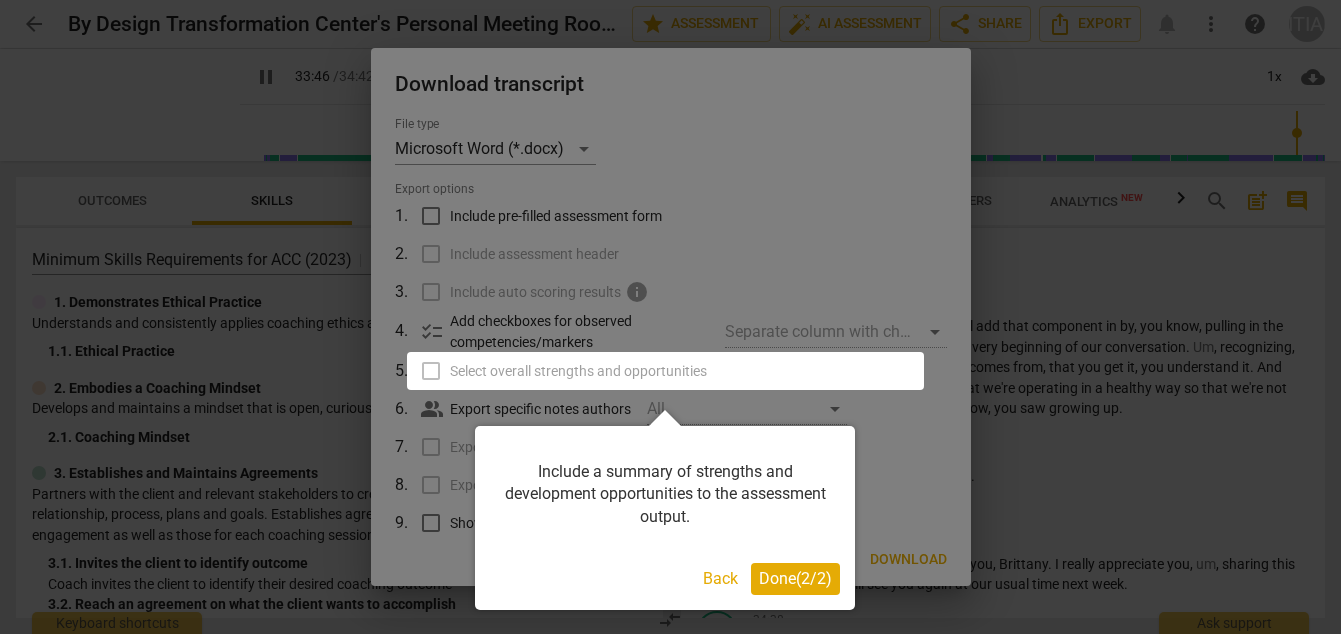 click on "Done  ( 2 / 2 )" at bounding box center (795, 578) 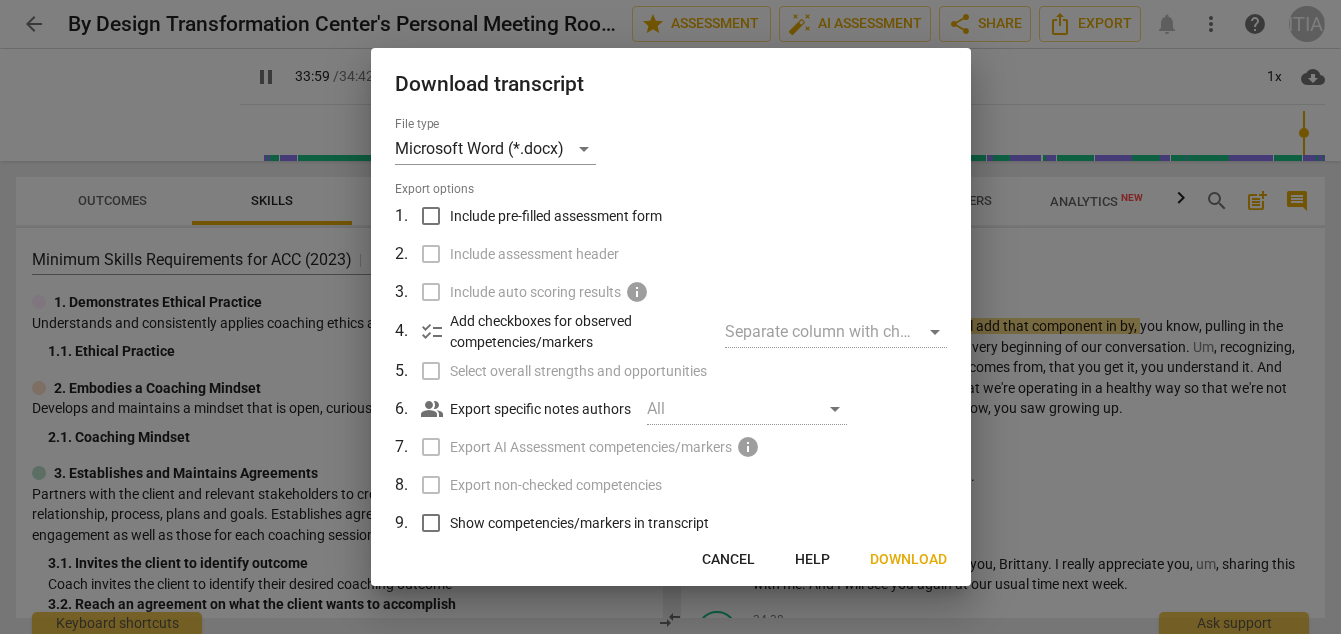 scroll, scrollTop: 124, scrollLeft: 0, axis: vertical 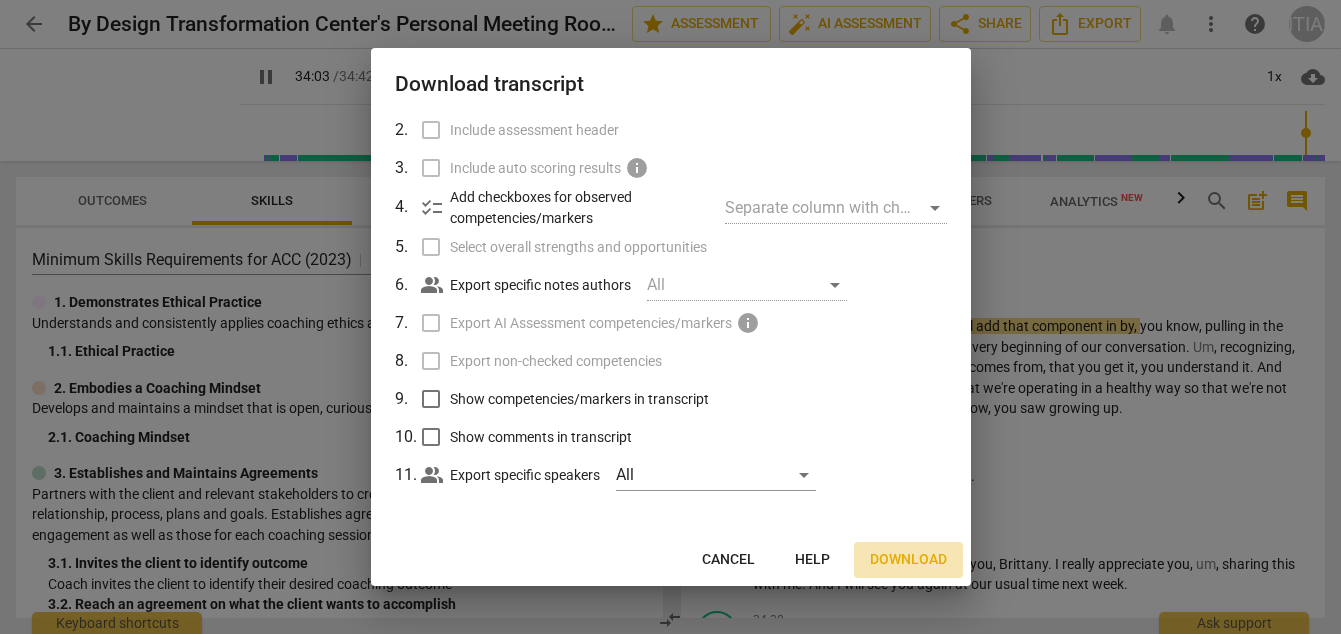click on "Download" at bounding box center [908, 560] 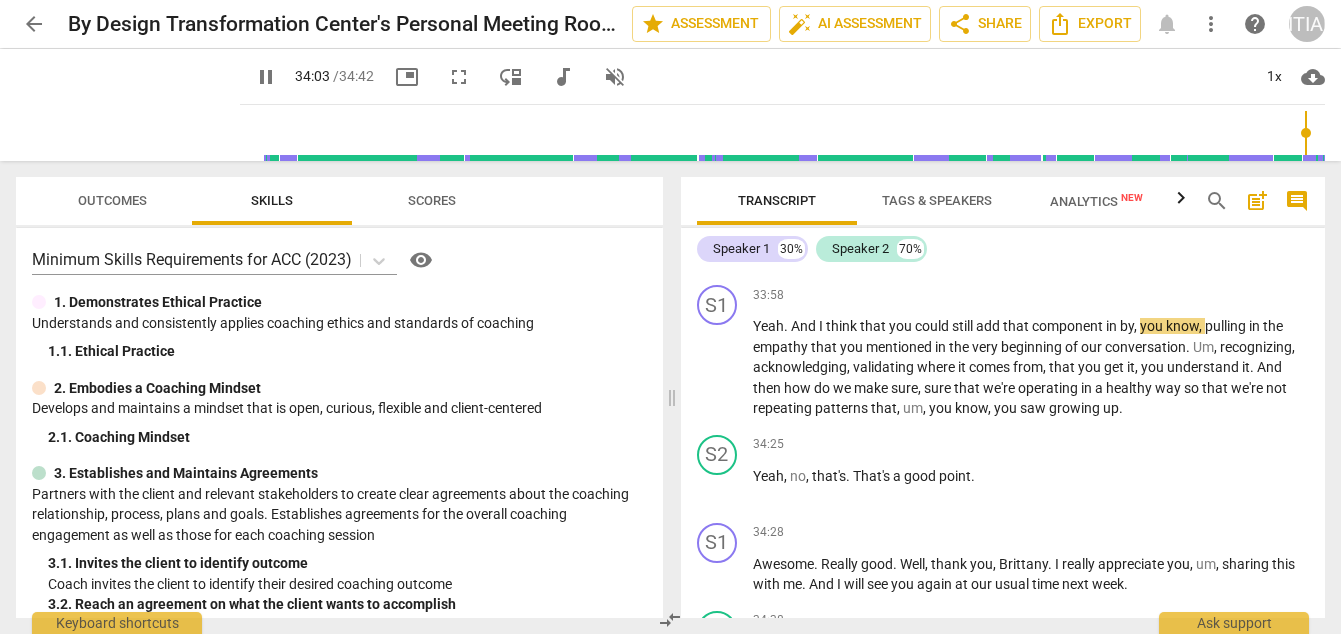 scroll, scrollTop: 9339, scrollLeft: 0, axis: vertical 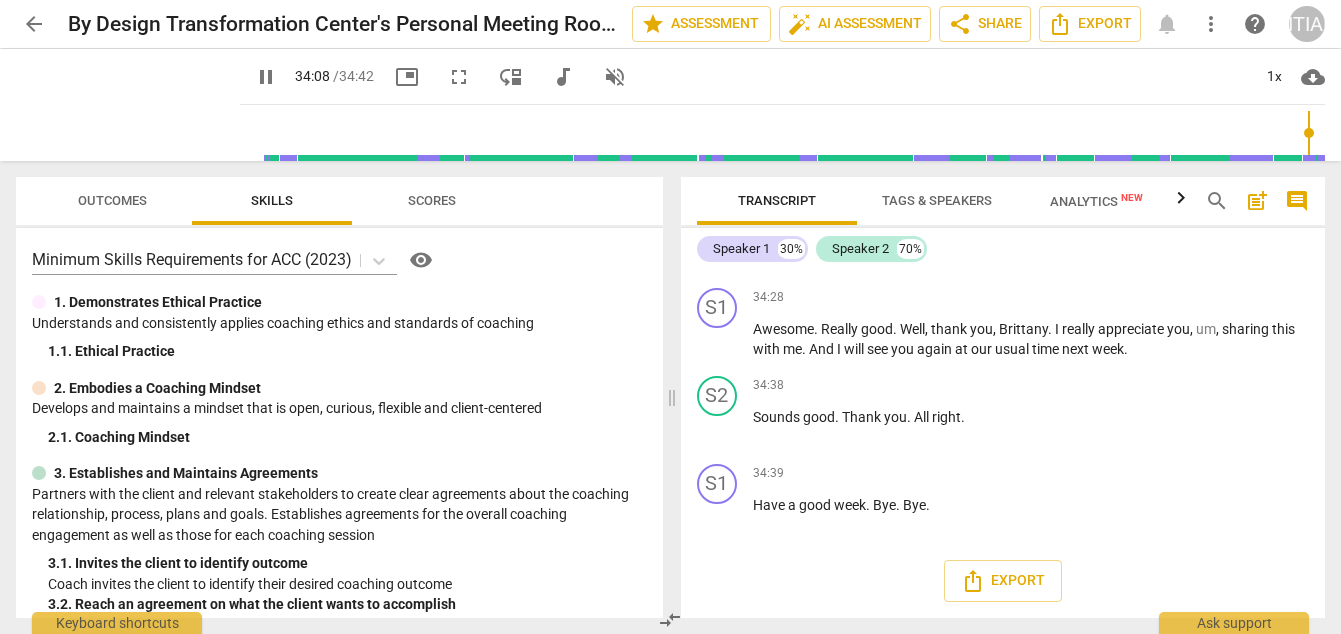 click at bounding box center [1326, 619] 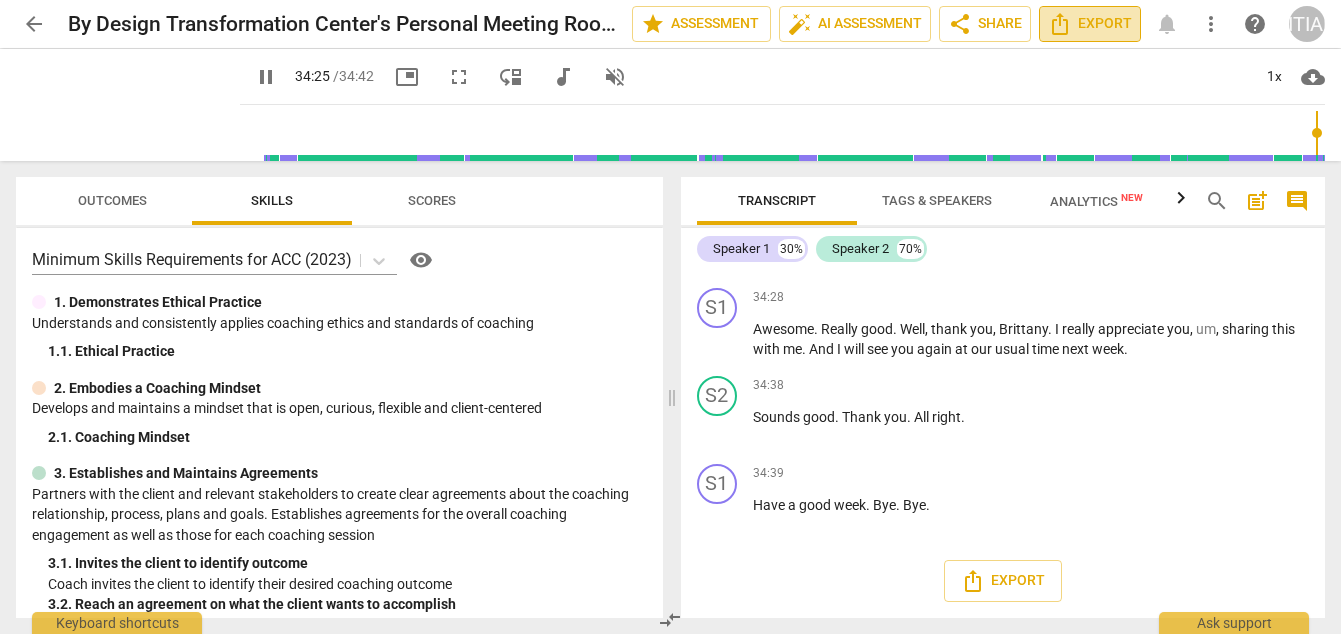 click on "Export" at bounding box center [1090, 24] 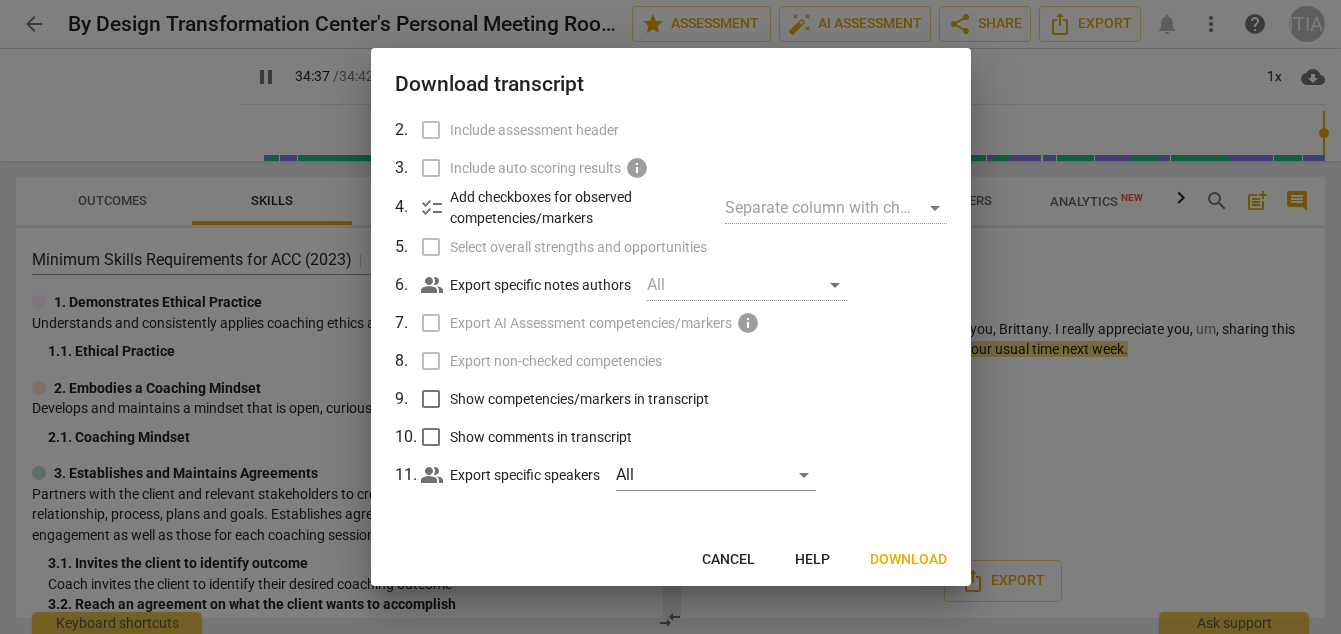 scroll, scrollTop: 0, scrollLeft: 0, axis: both 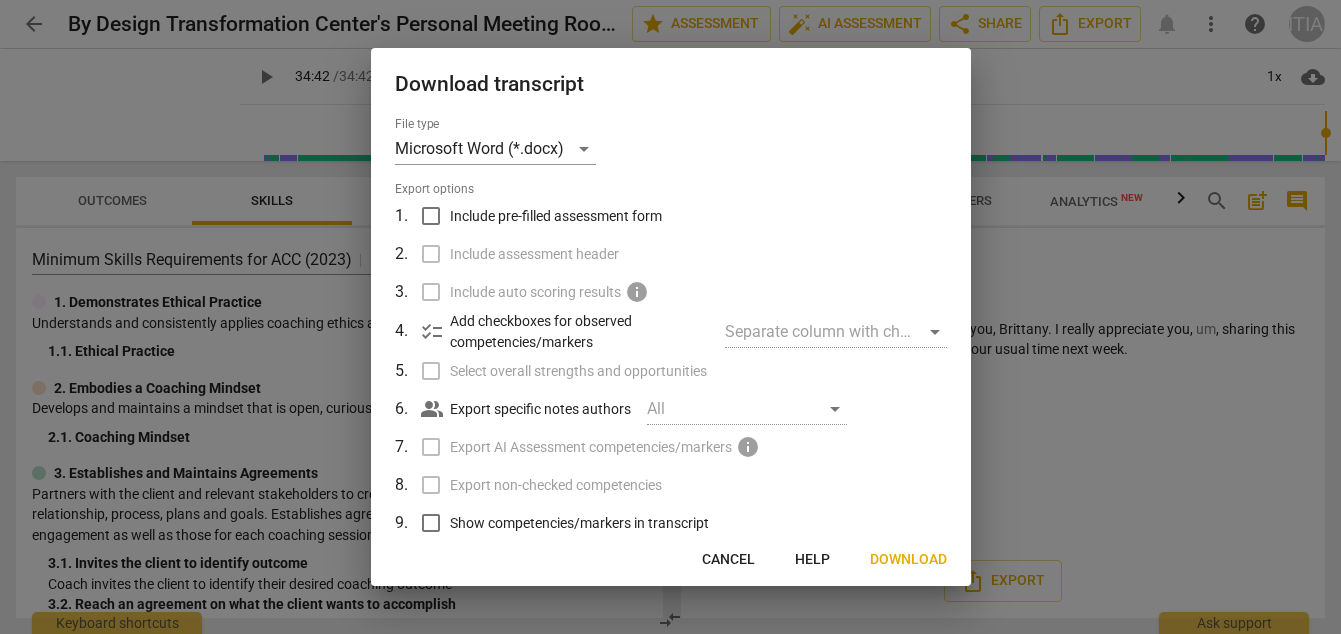 click on "Cancel" at bounding box center (728, 560) 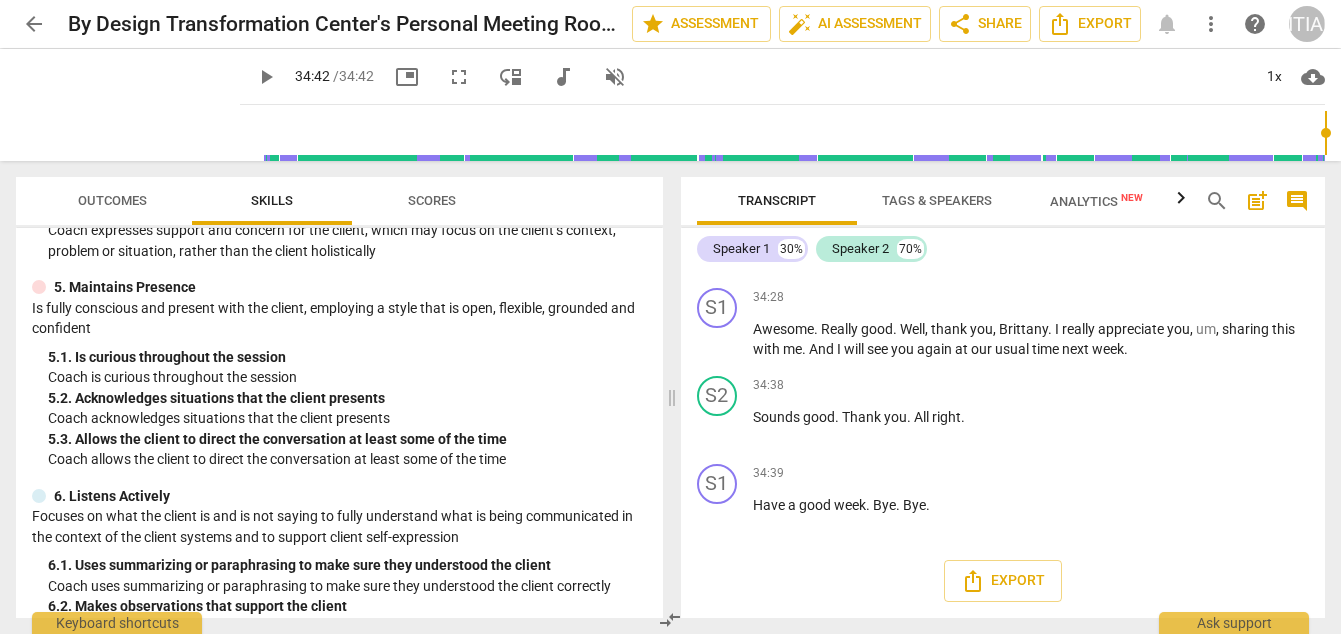 scroll, scrollTop: 1281, scrollLeft: 0, axis: vertical 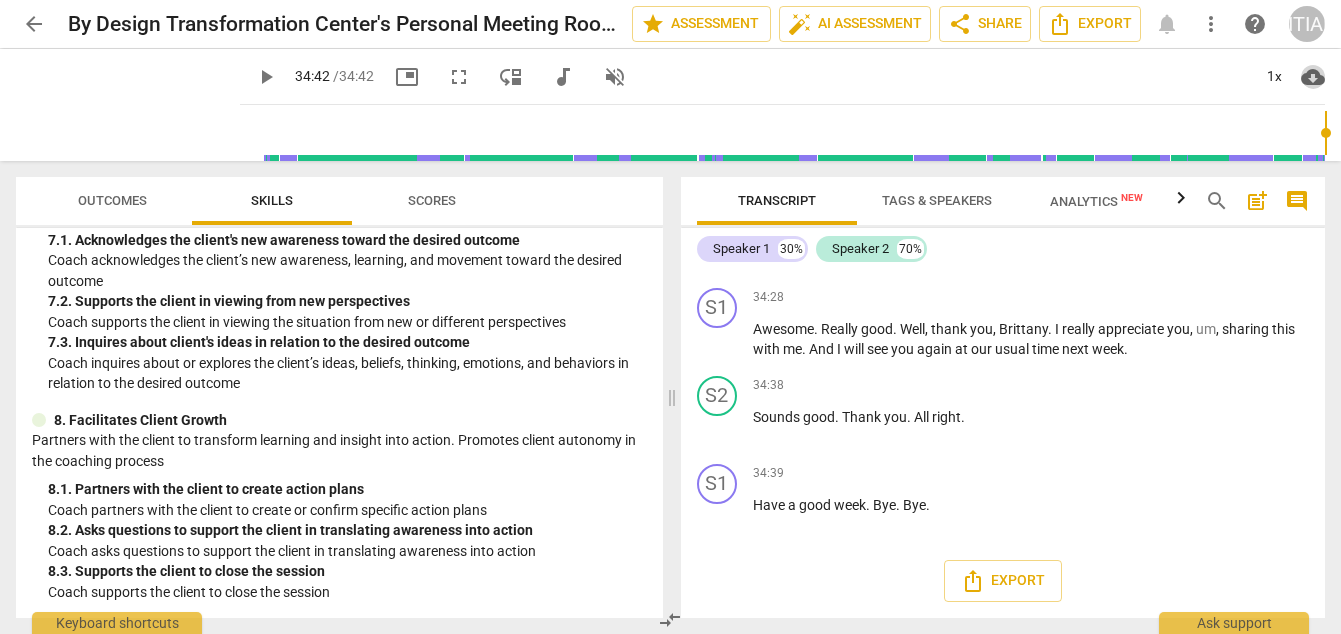 click on "cloud_download" at bounding box center (1313, 77) 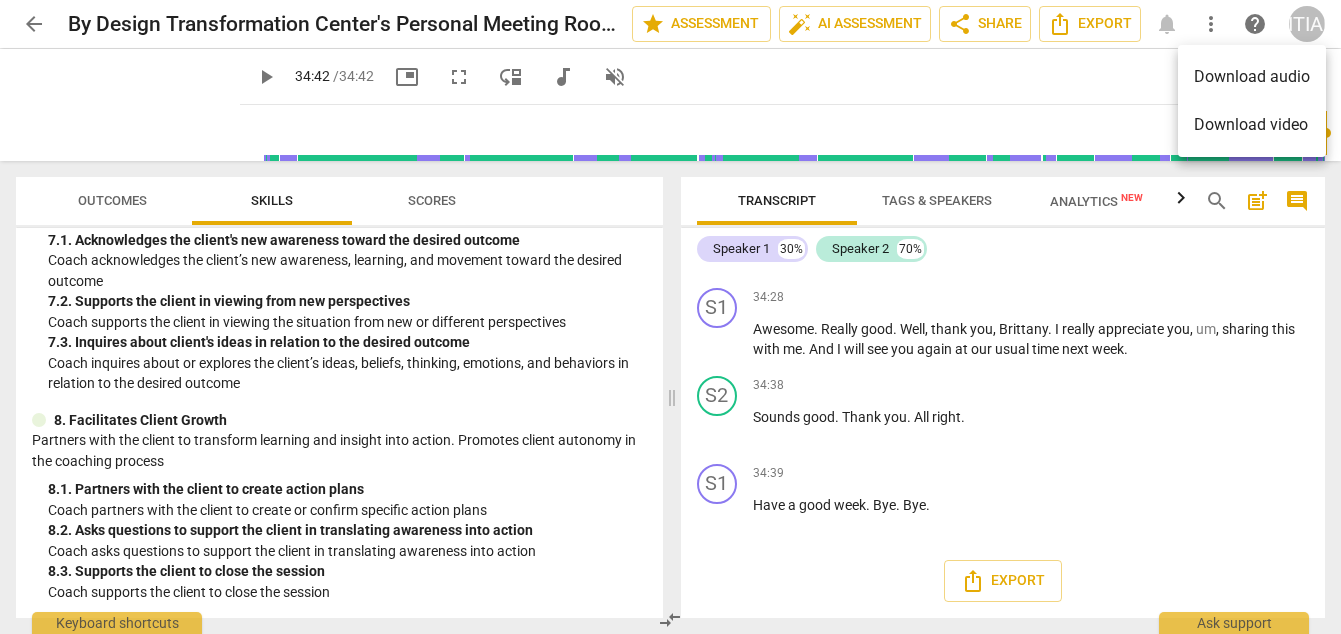 click at bounding box center [670, 317] 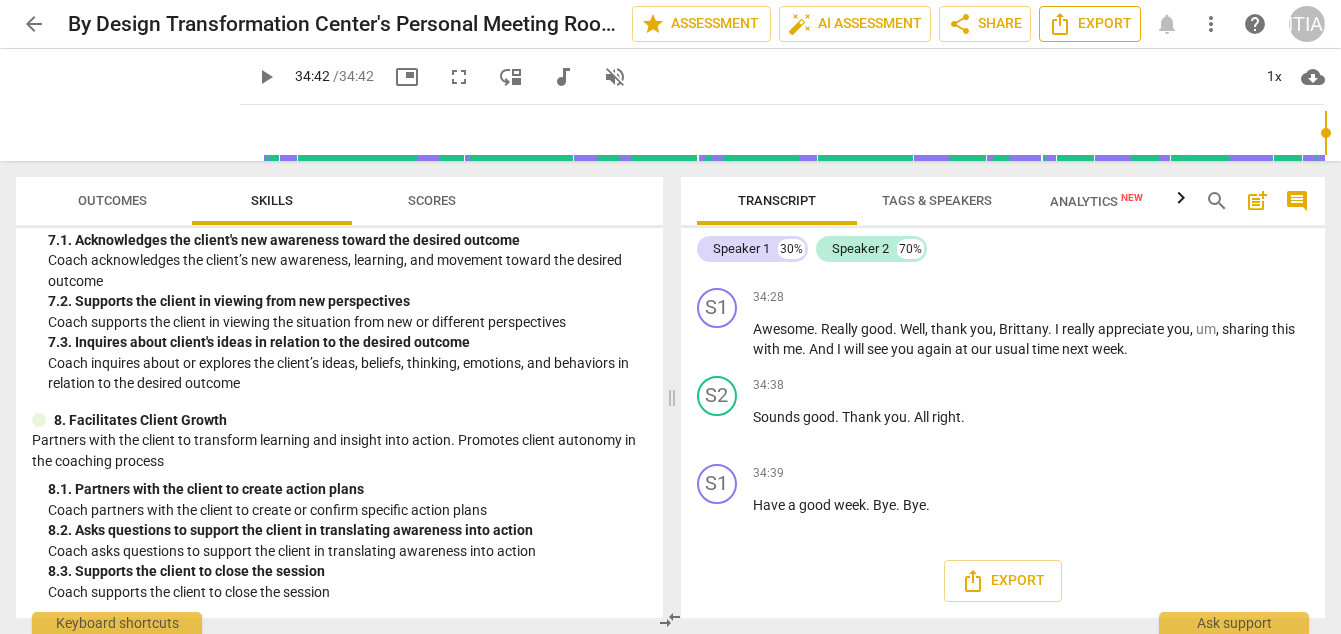 click on "Export" at bounding box center [1090, 24] 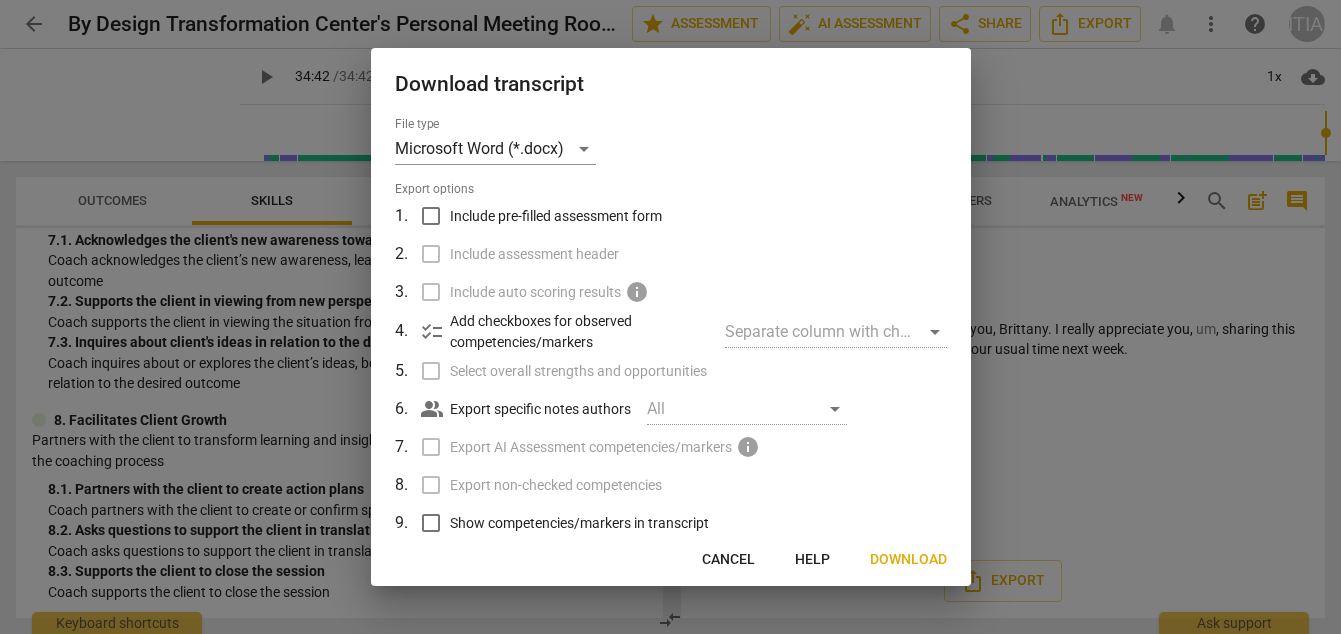click at bounding box center [670, 317] 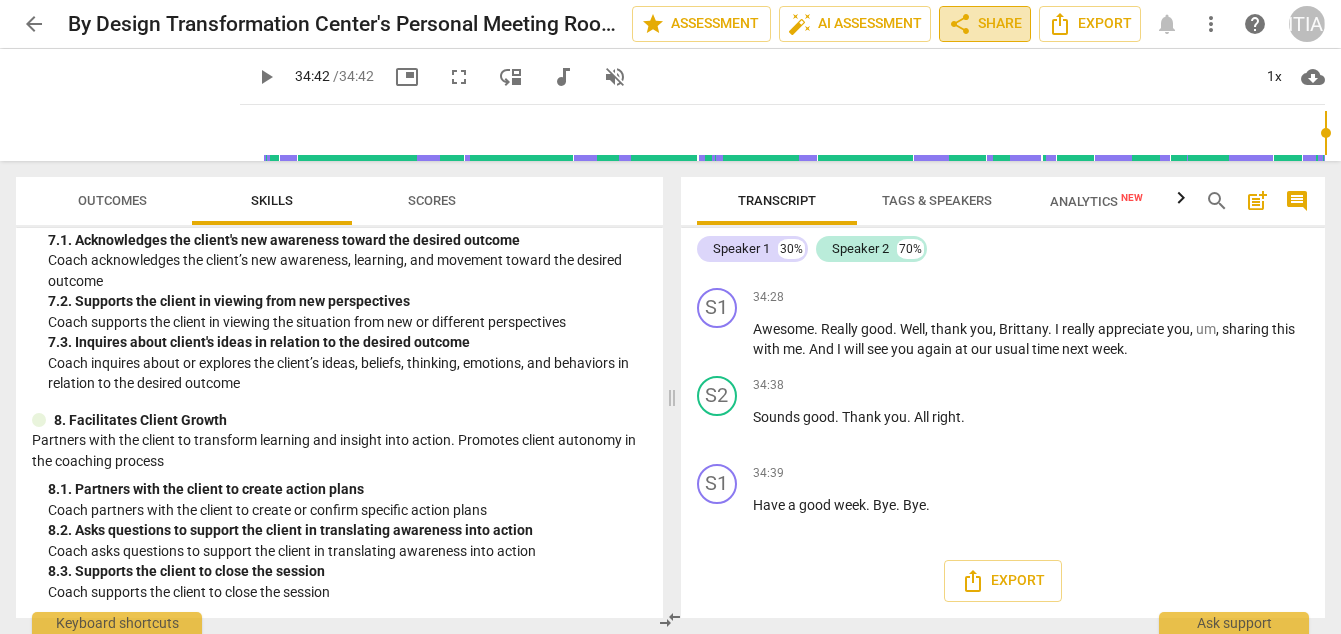 click on "share    Share" at bounding box center [985, 24] 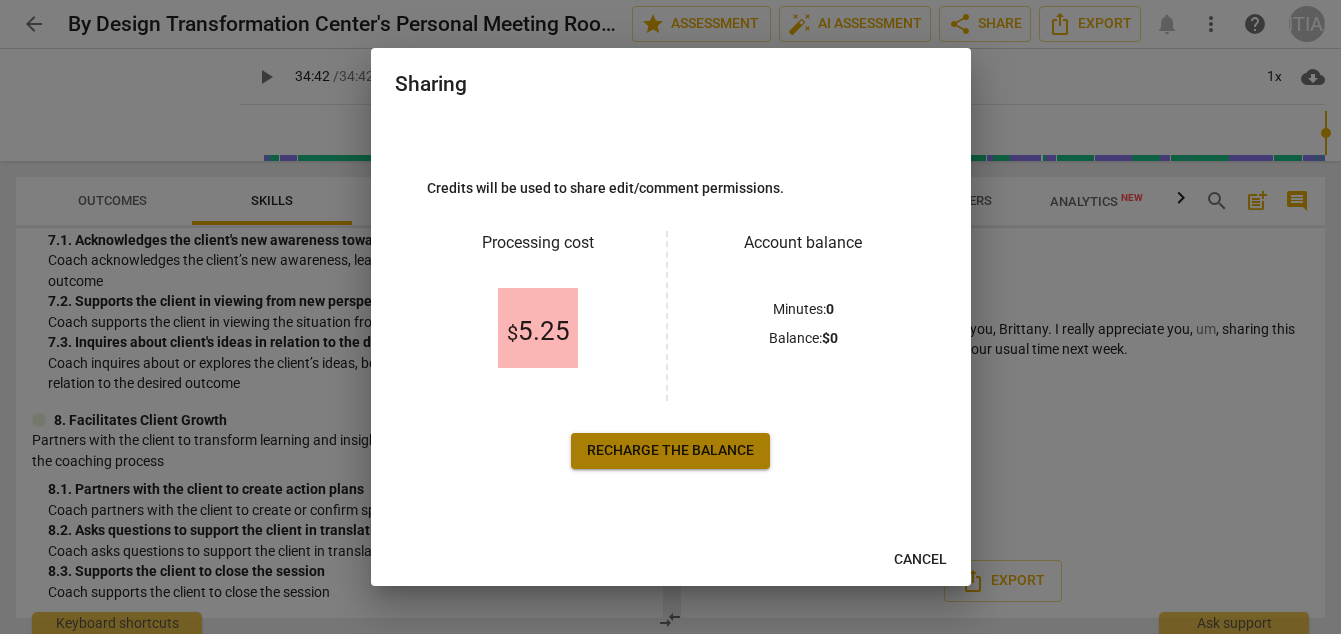 click on "Recharge the balance" at bounding box center (670, 451) 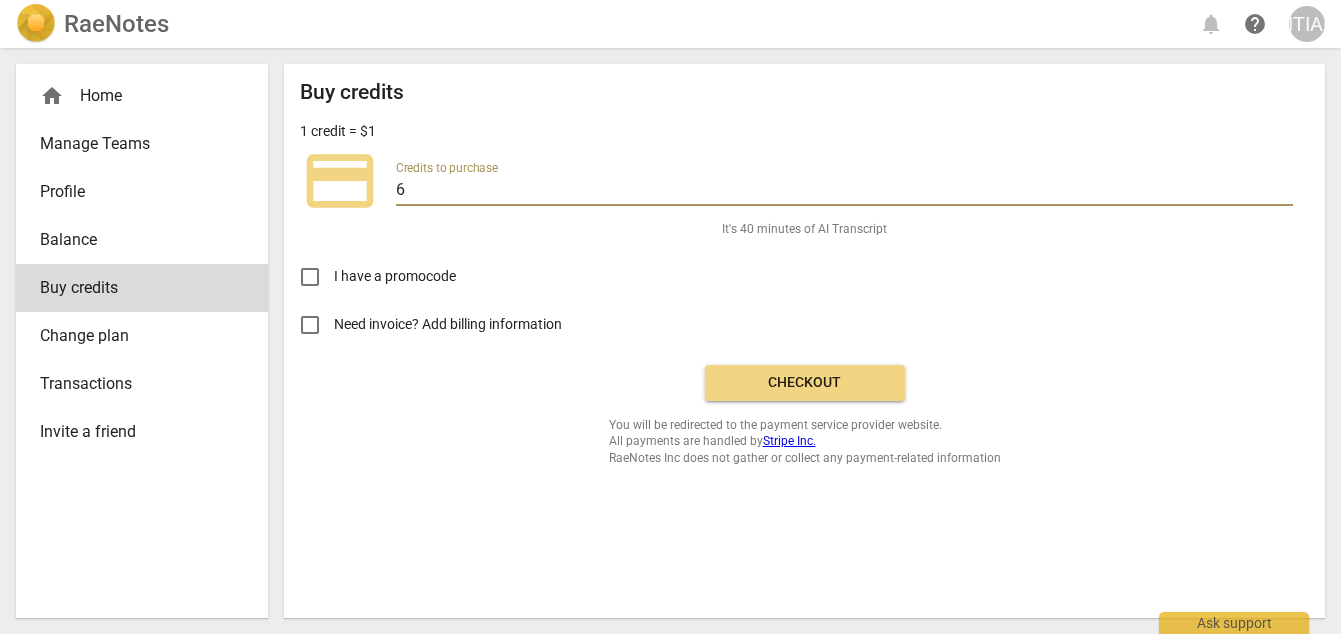 click on "6" at bounding box center (844, 191) 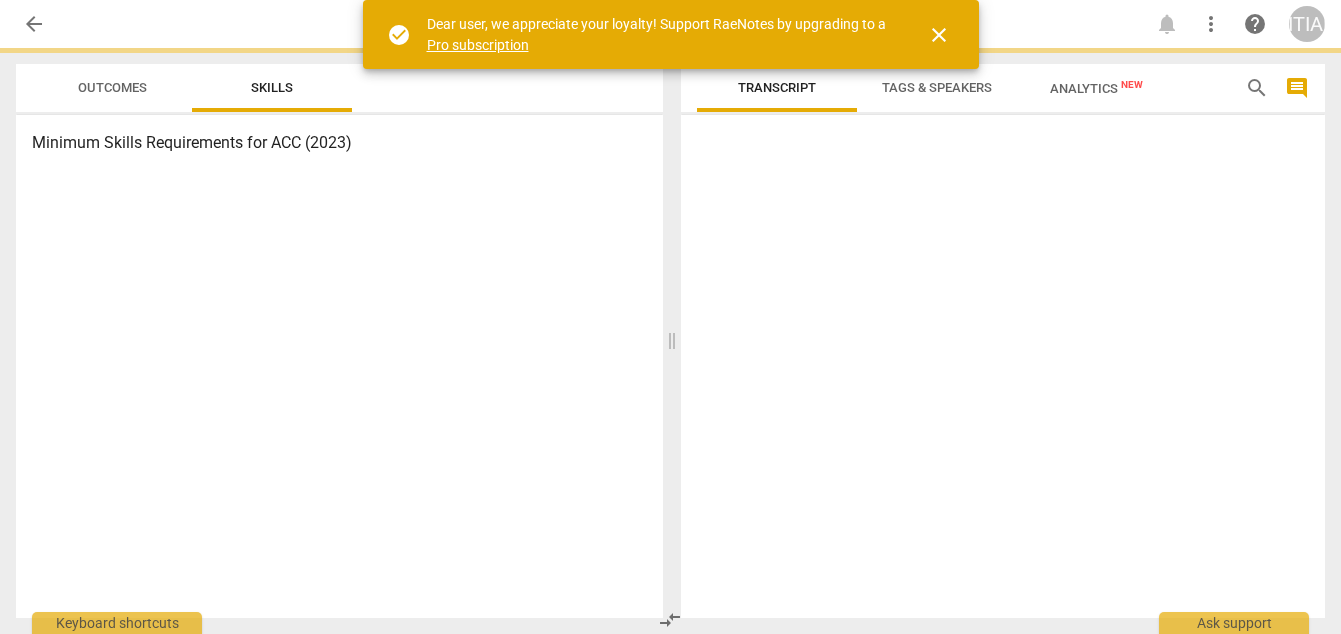 scroll, scrollTop: 0, scrollLeft: 0, axis: both 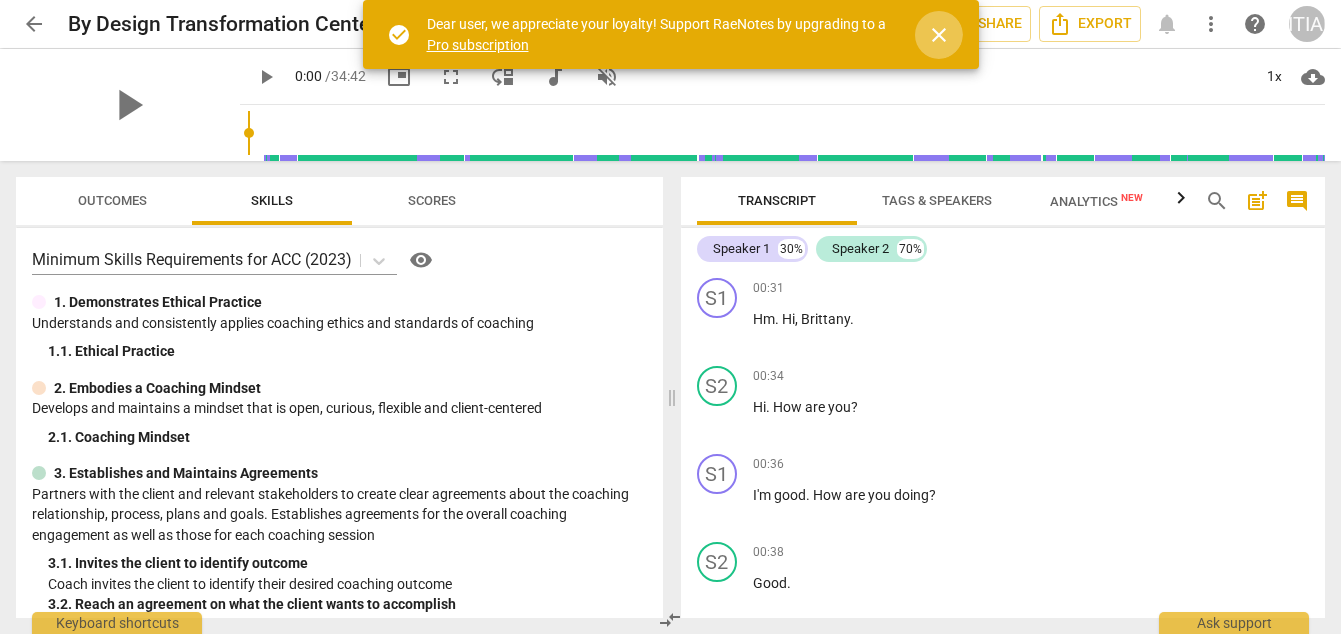 click on "close" at bounding box center (939, 35) 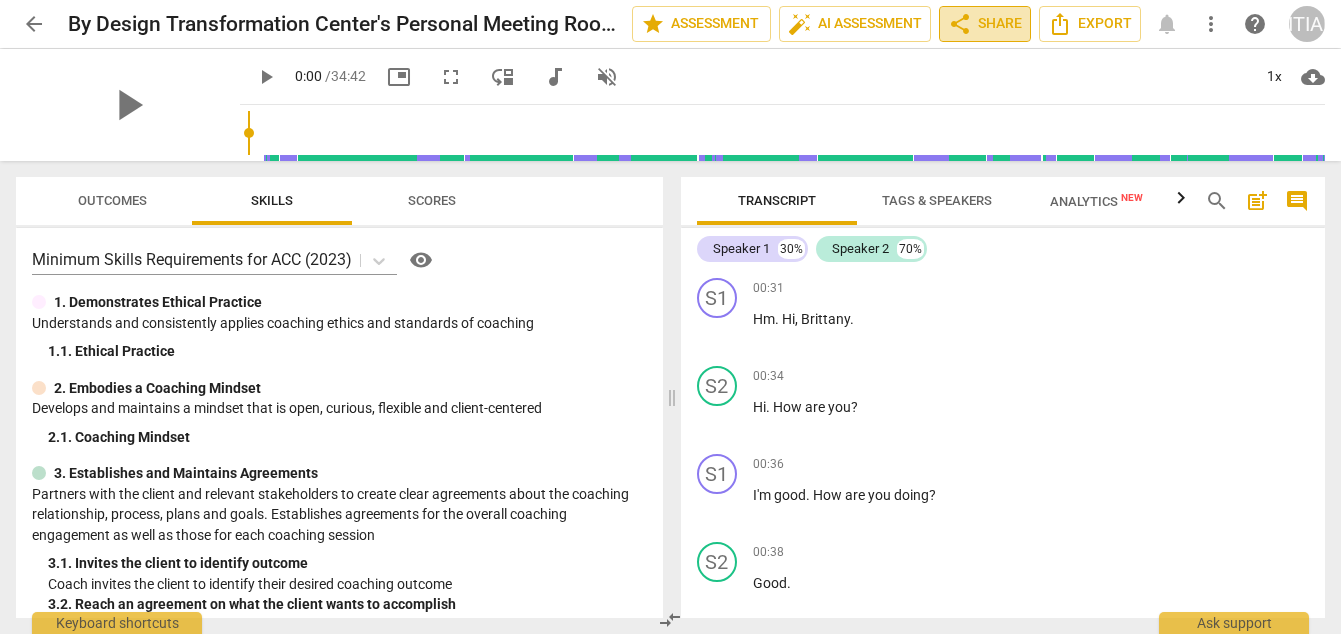 click on "share    Share" at bounding box center [985, 24] 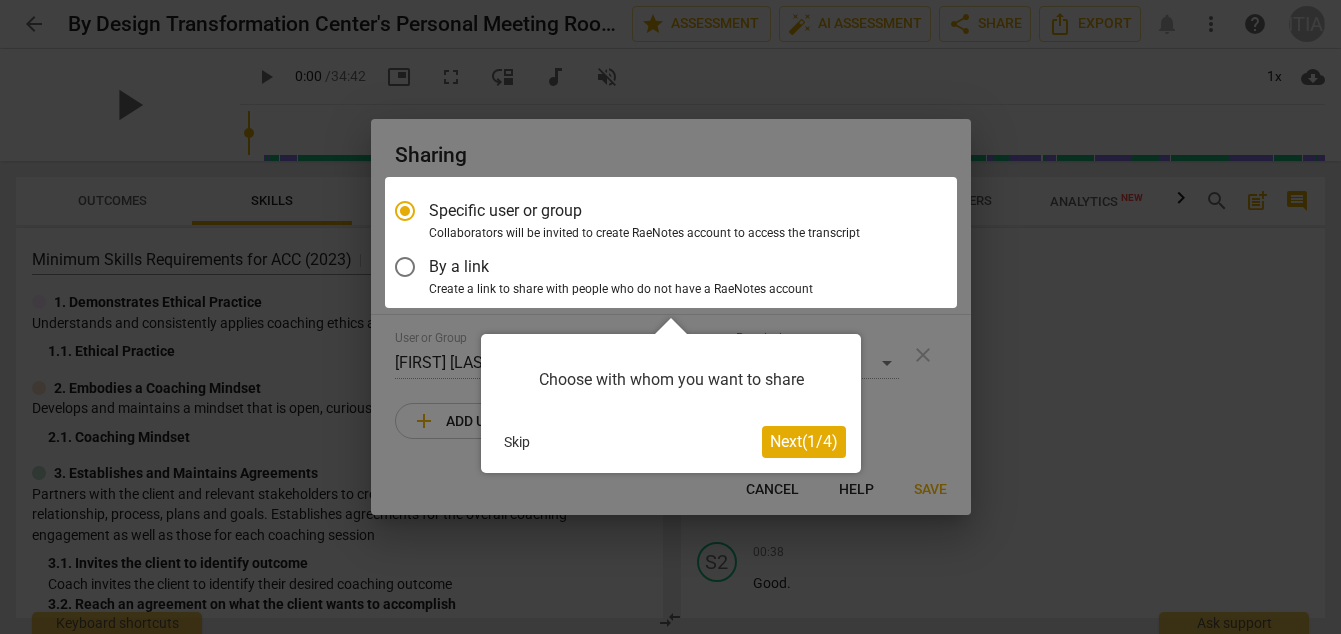 click on "Next  ( 1 / 4 )" at bounding box center (804, 441) 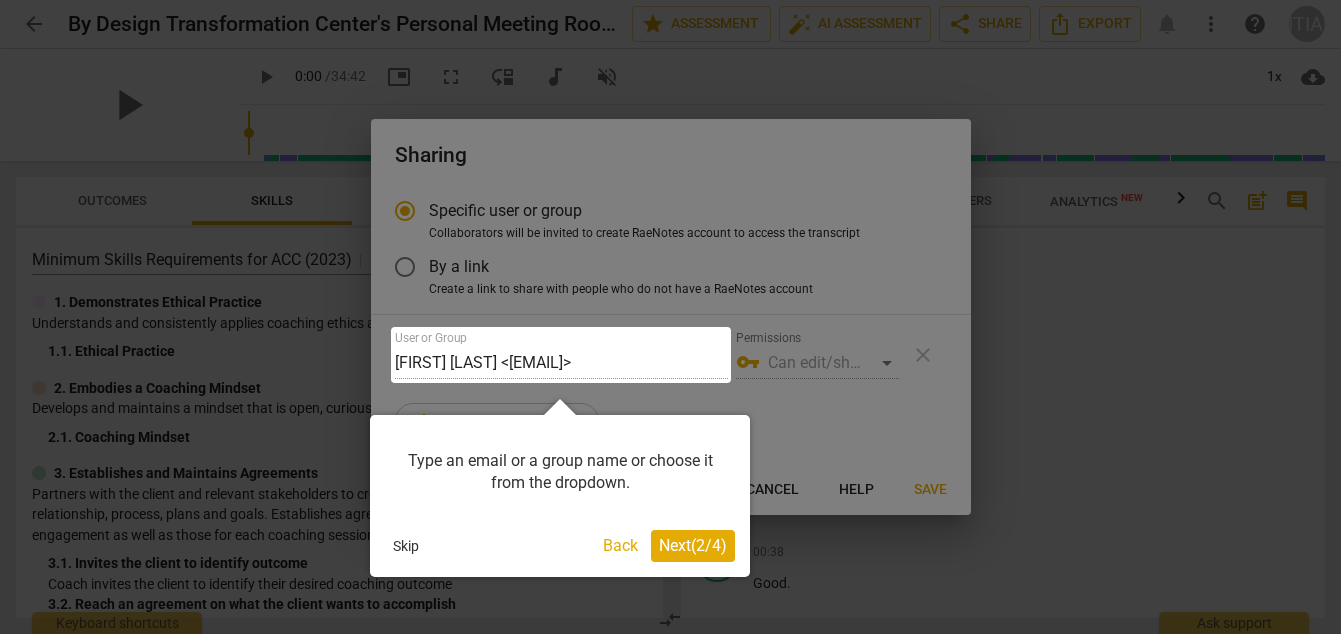 click on "Next  ( 2 / 4 )" at bounding box center [693, 545] 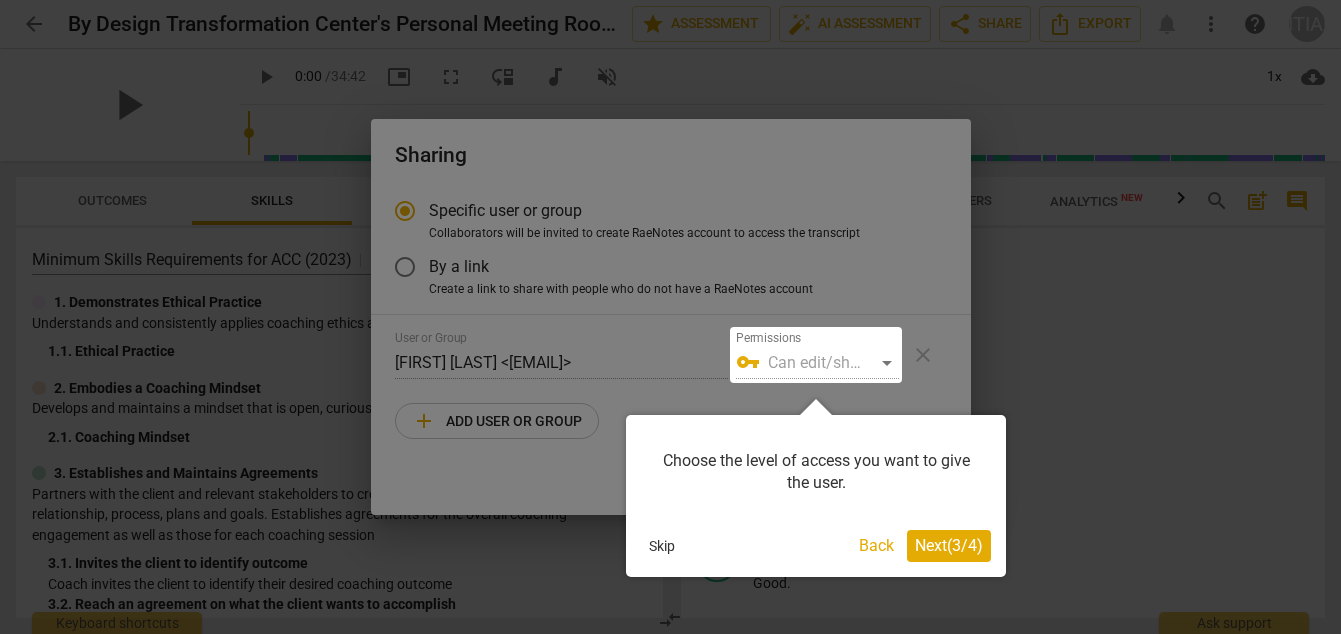 click on "Next  ( 3 / 4 )" at bounding box center [949, 545] 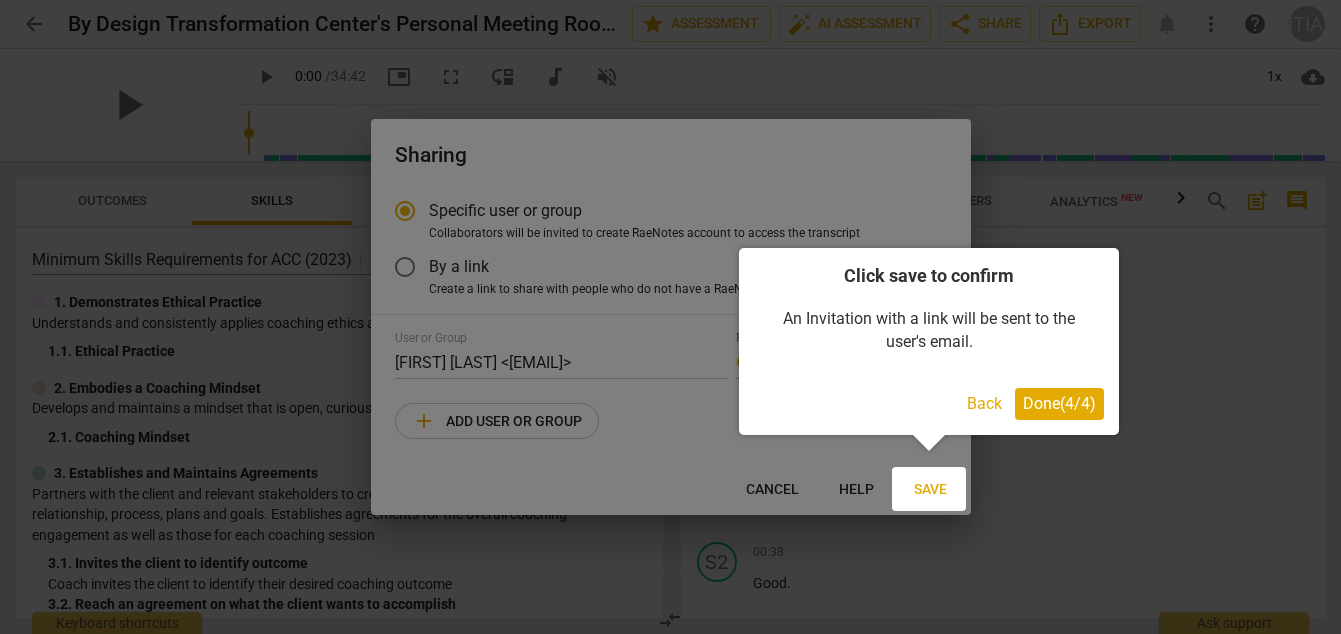 click on "Done  ( 4 / 4 )" at bounding box center (1059, 403) 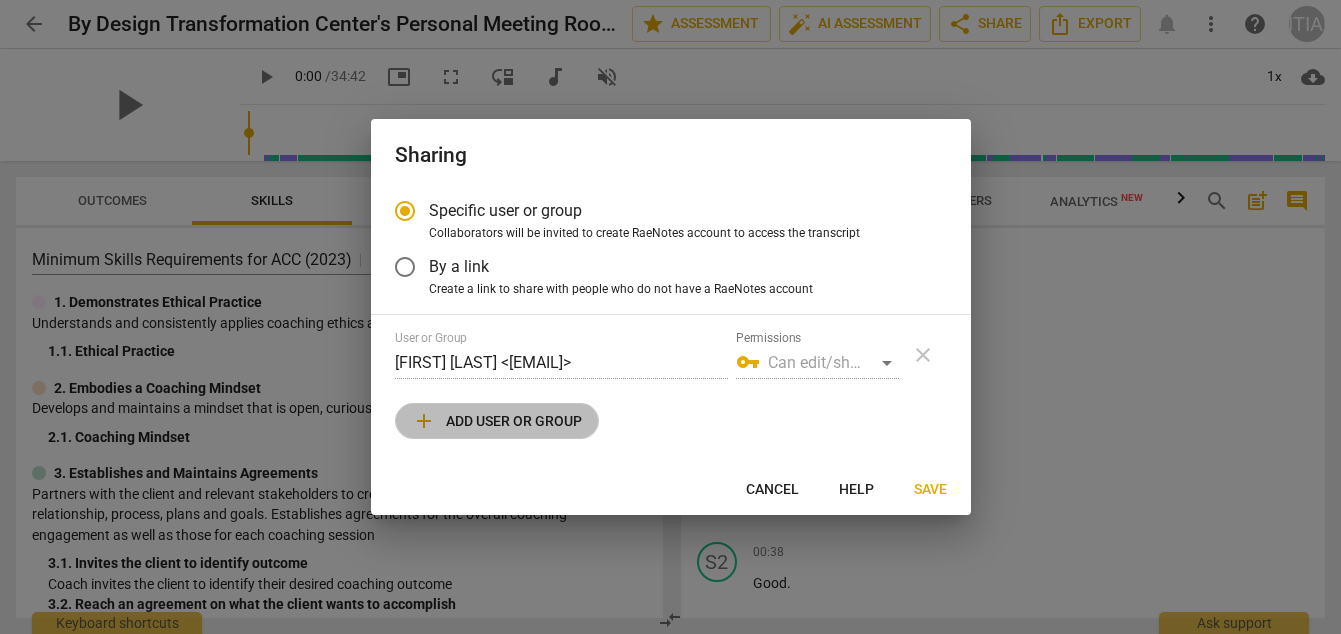 click on "add Add user or group" at bounding box center (497, 421) 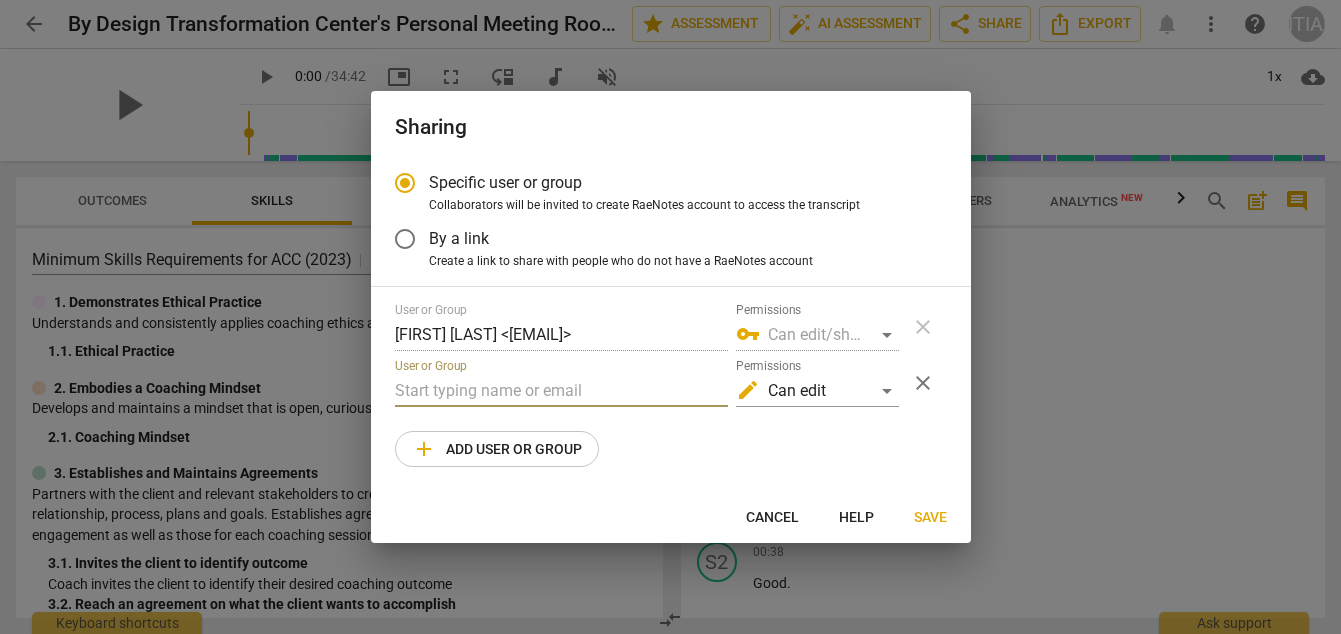 click at bounding box center [561, 391] 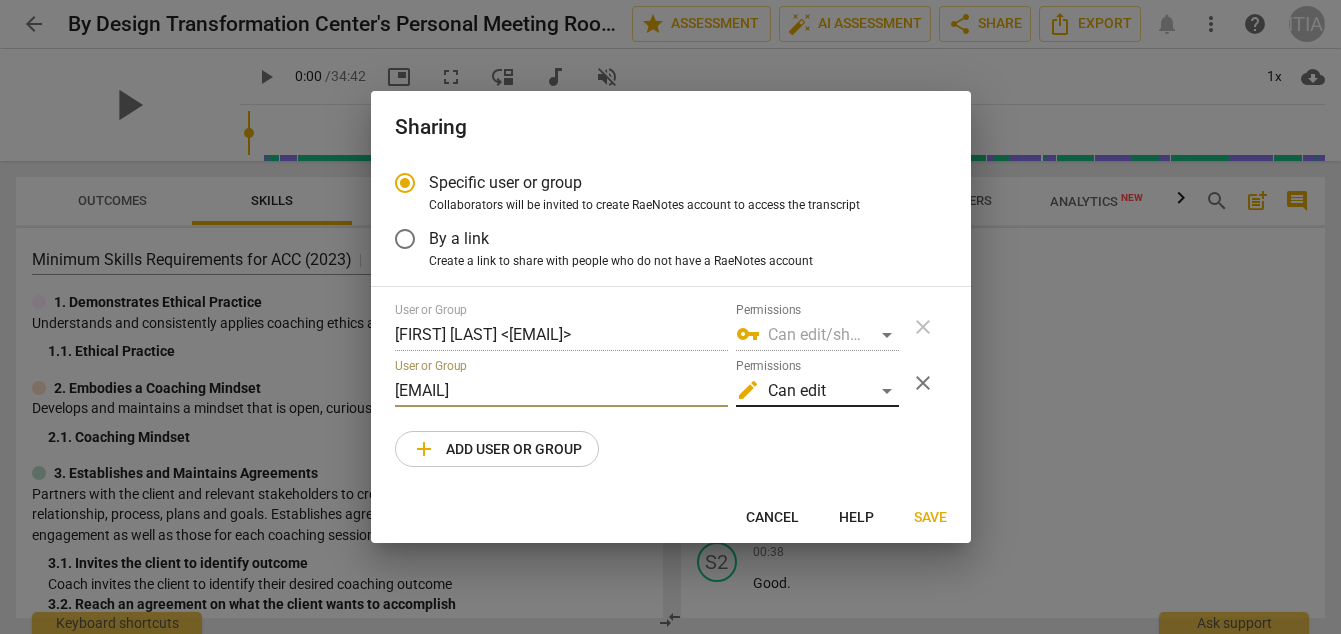 type on "[EMAIL]" 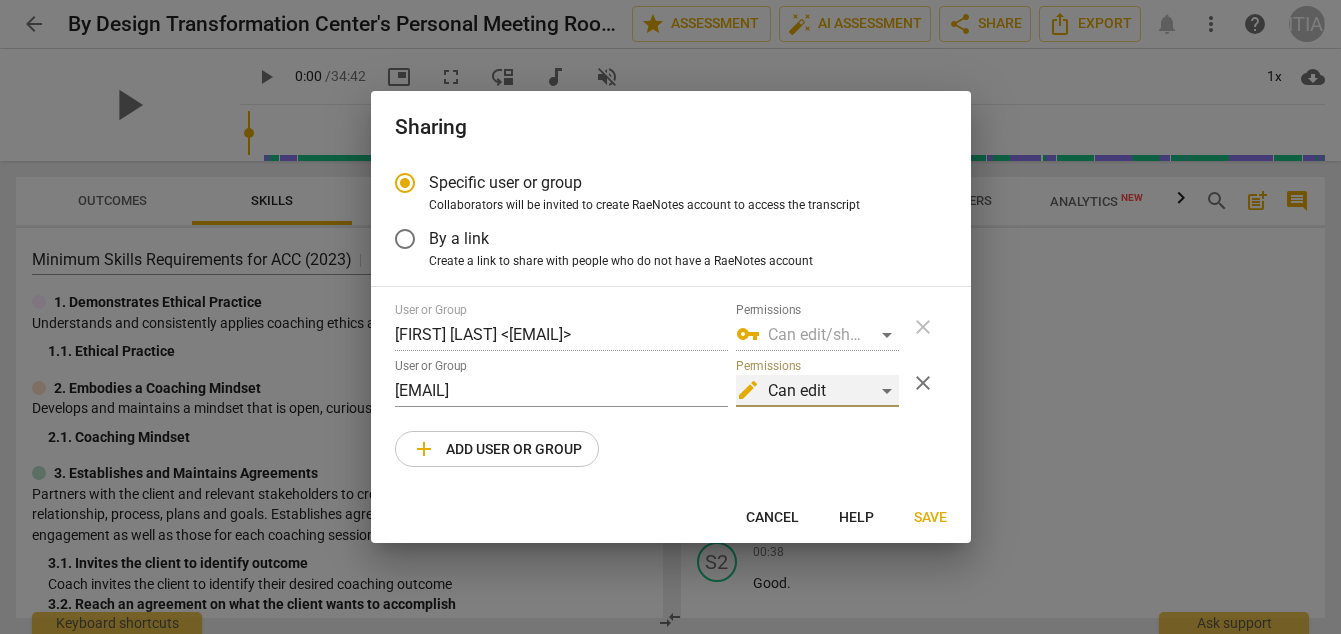 click on "edit Can edit" at bounding box center [817, 391] 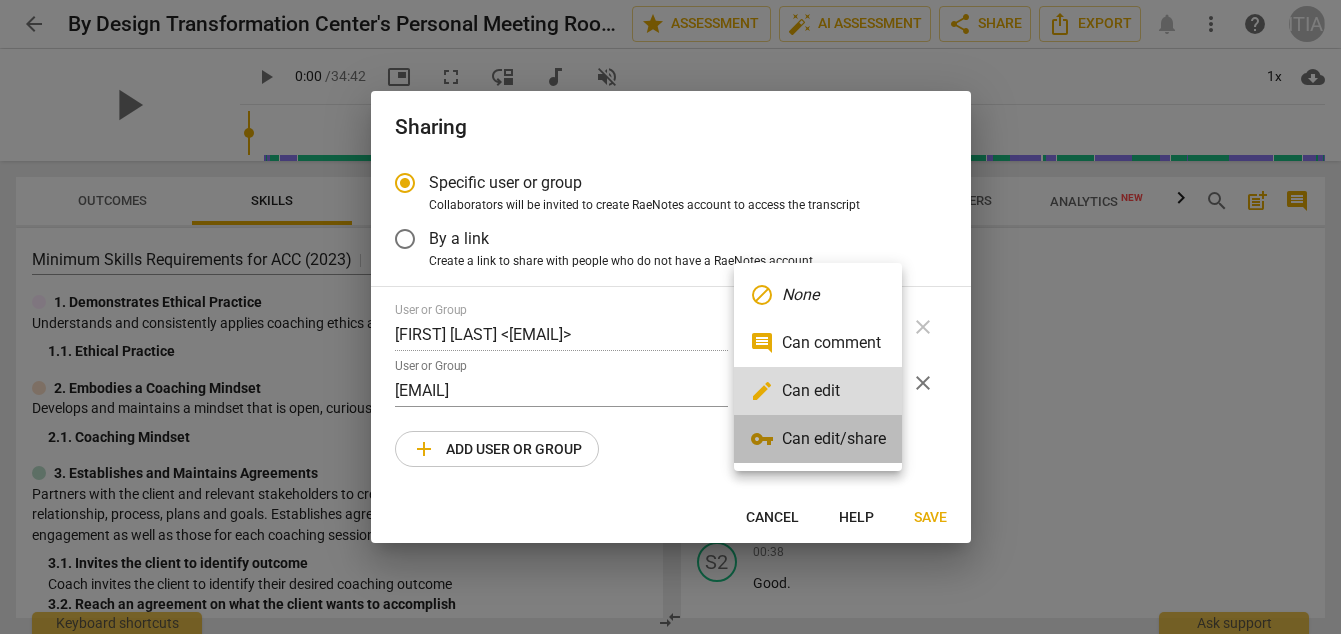 click on "vpn_key Can edit/share" at bounding box center (818, 439) 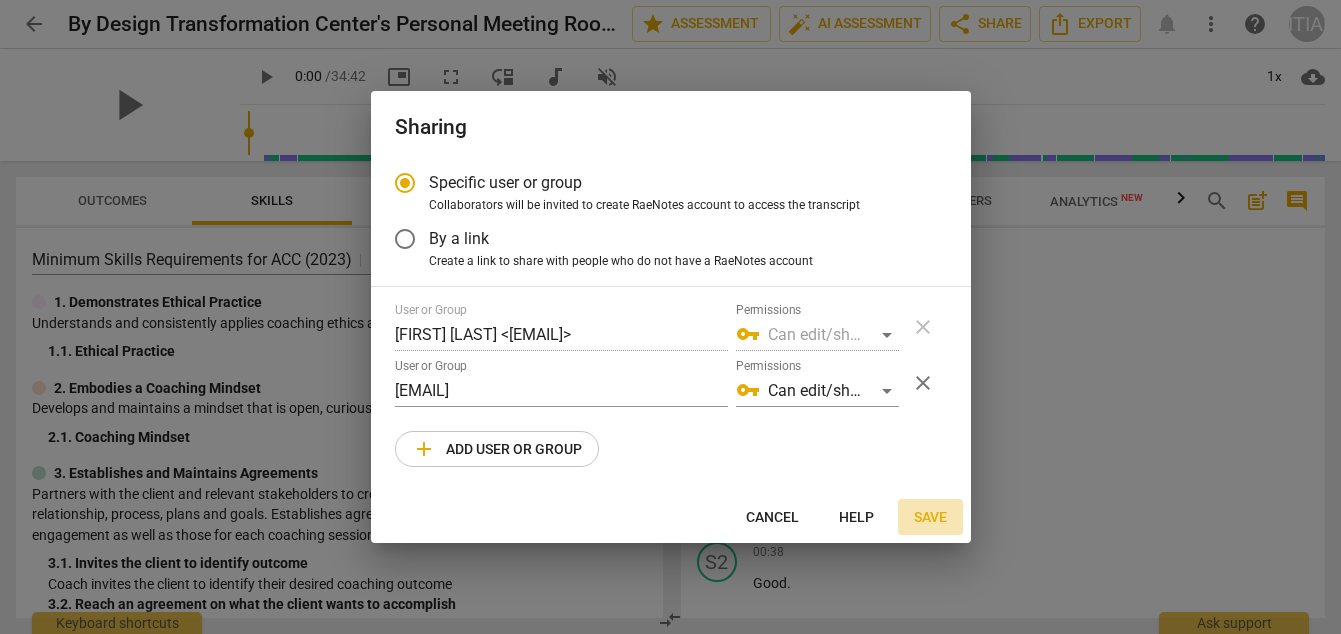 click on "Save" at bounding box center [930, 518] 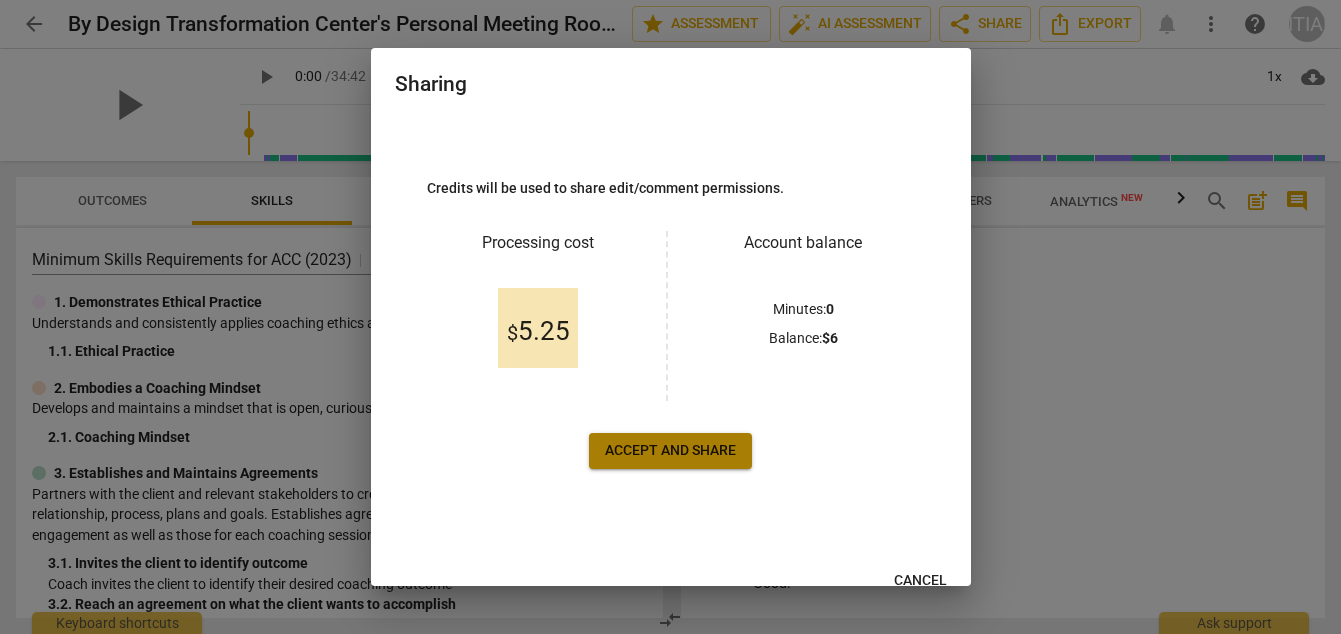 click on "Accept and share" at bounding box center (670, 451) 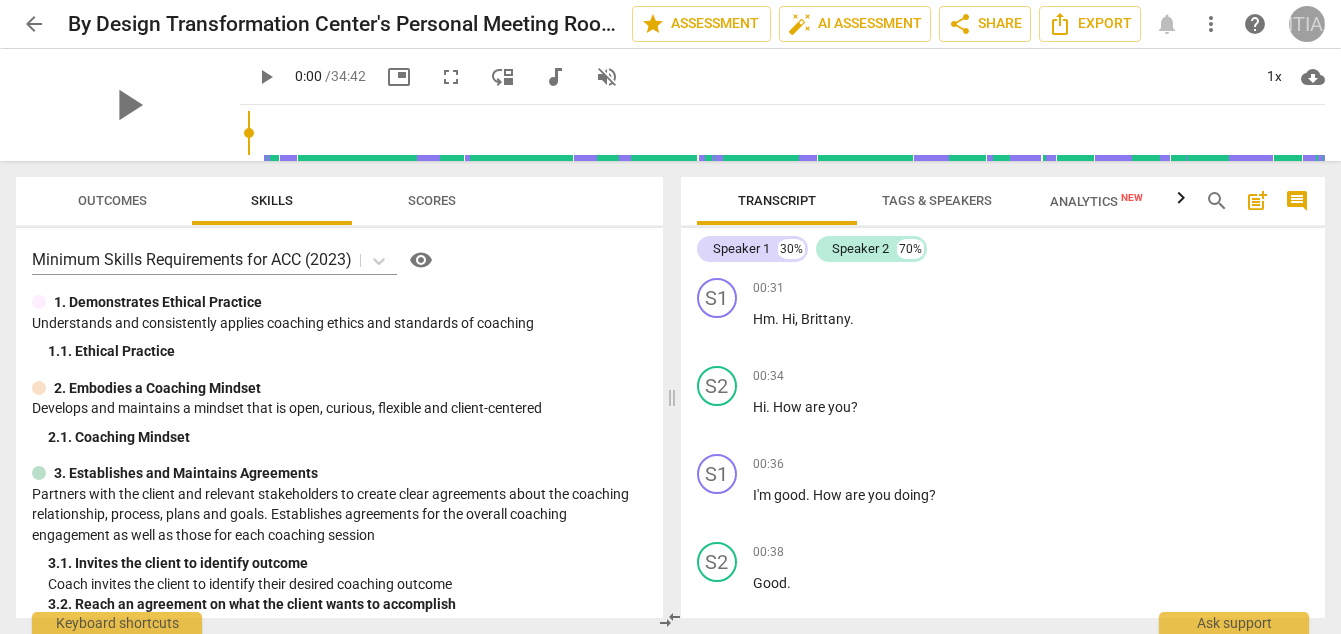 click on "[INITIALS]" at bounding box center (1307, 24) 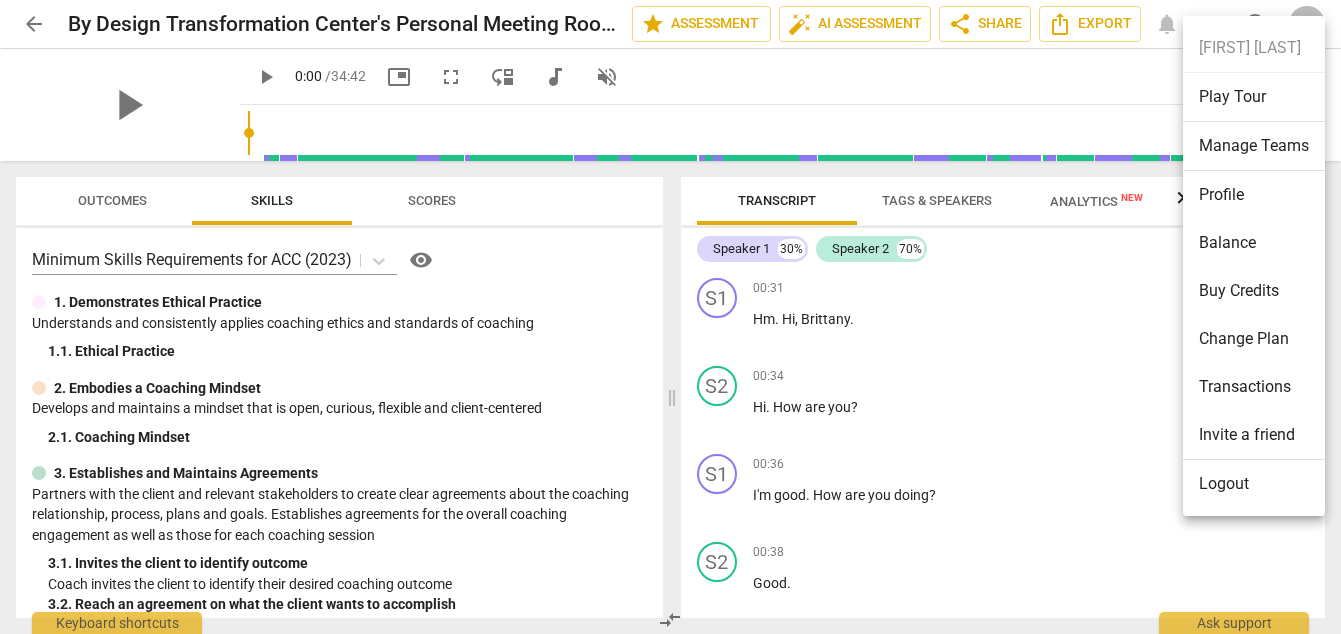 click on "[FIRST] [LAST] Play Tour Manage Teams Profile Balance Buy Credits Change Plan Transactions Invite a friend Logout" at bounding box center [1254, 266] 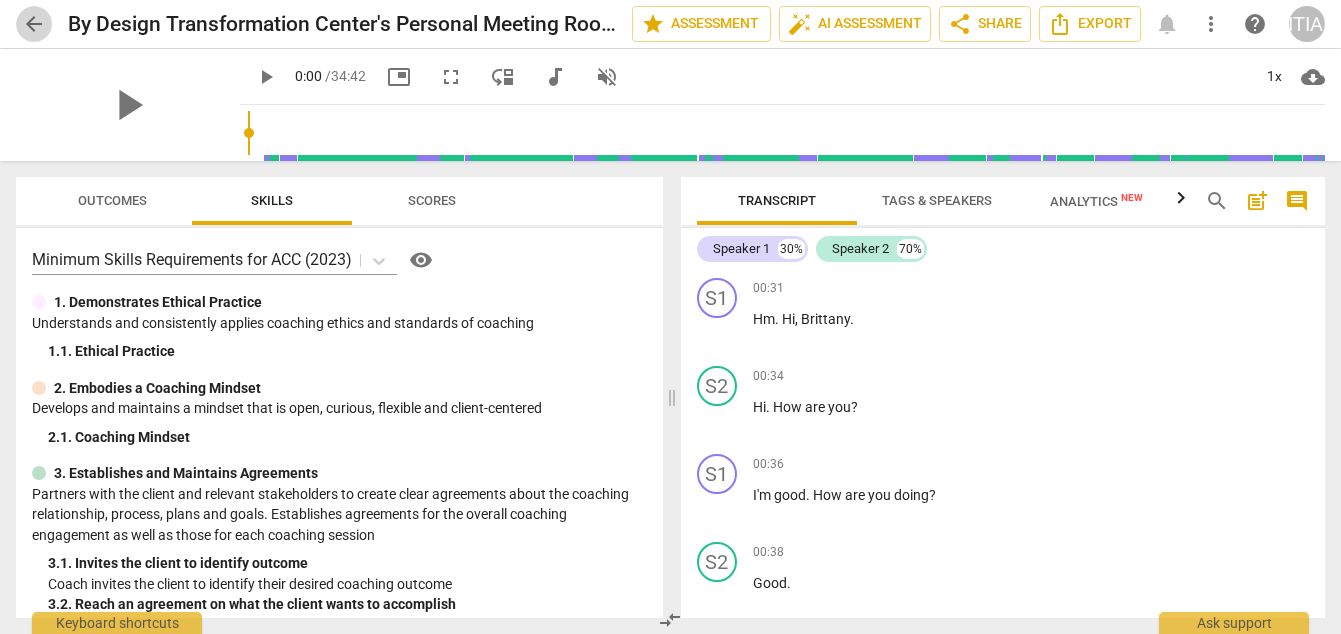 click on "arrow_back" at bounding box center [34, 24] 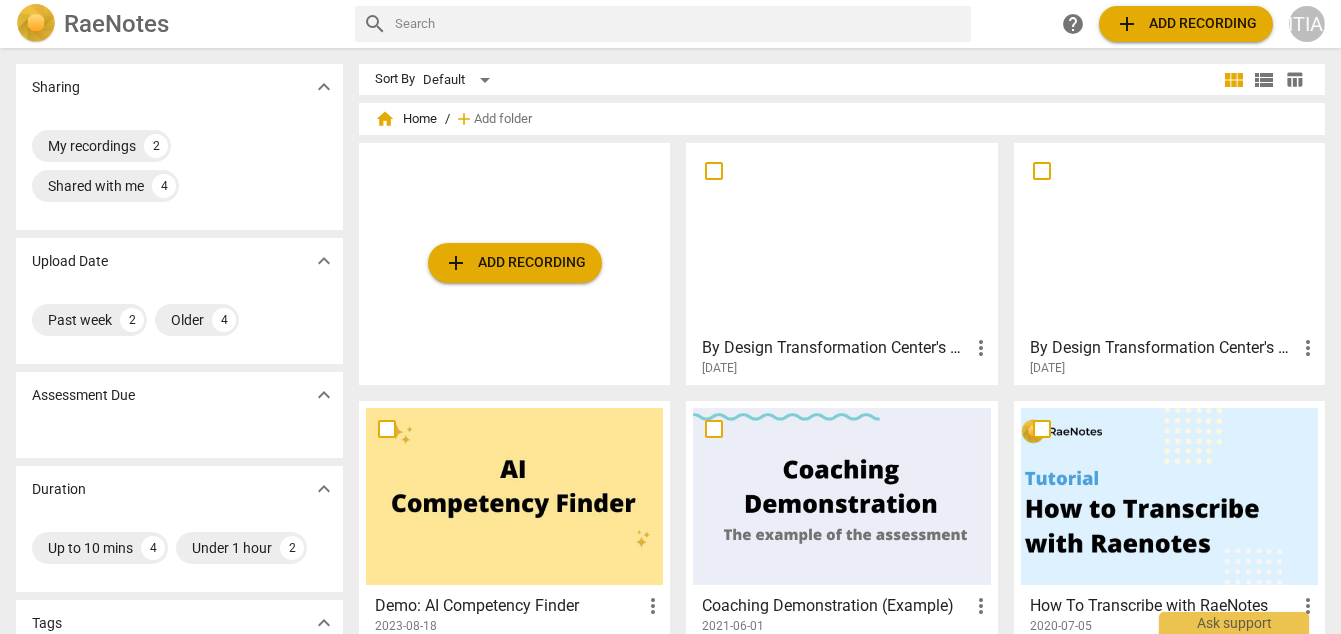 click at bounding box center [1169, 238] 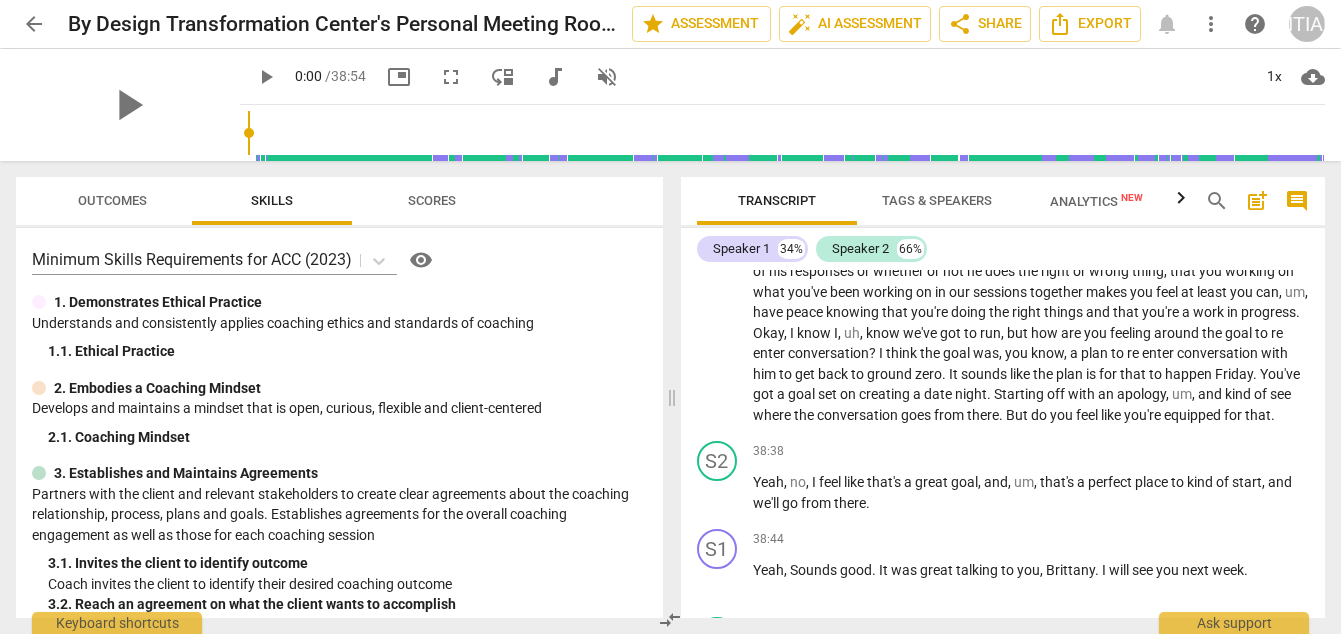 scroll, scrollTop: 12504, scrollLeft: 0, axis: vertical 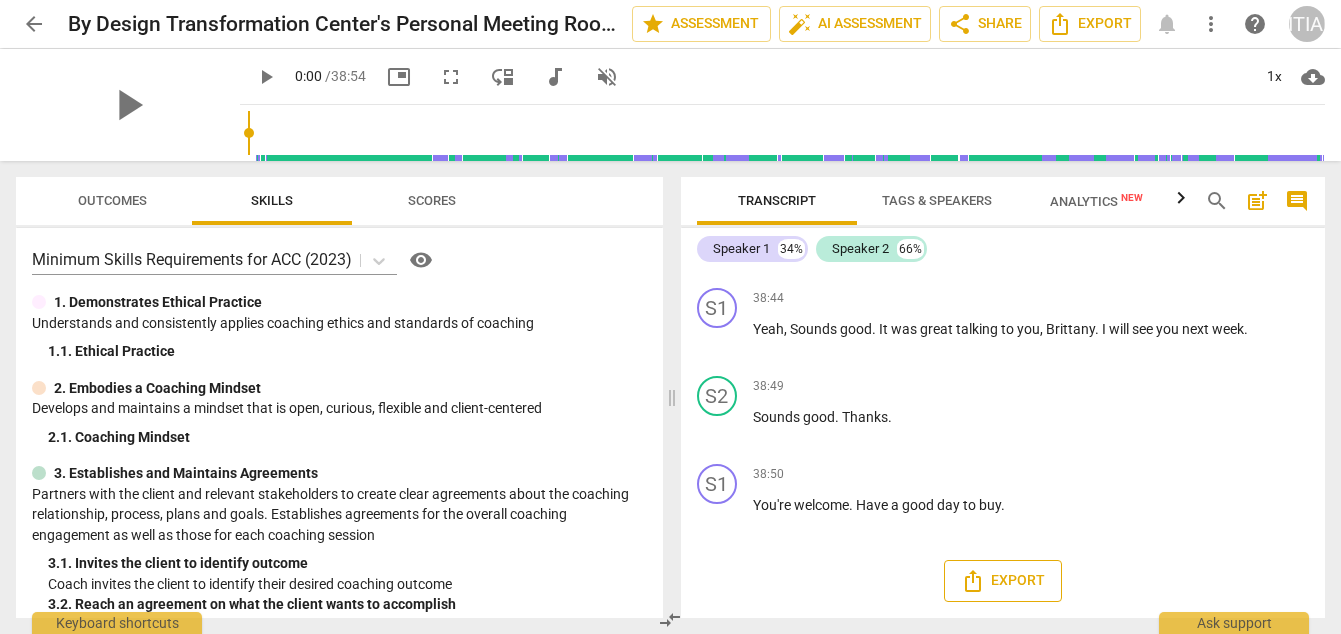 click on "Export" at bounding box center [1003, 581] 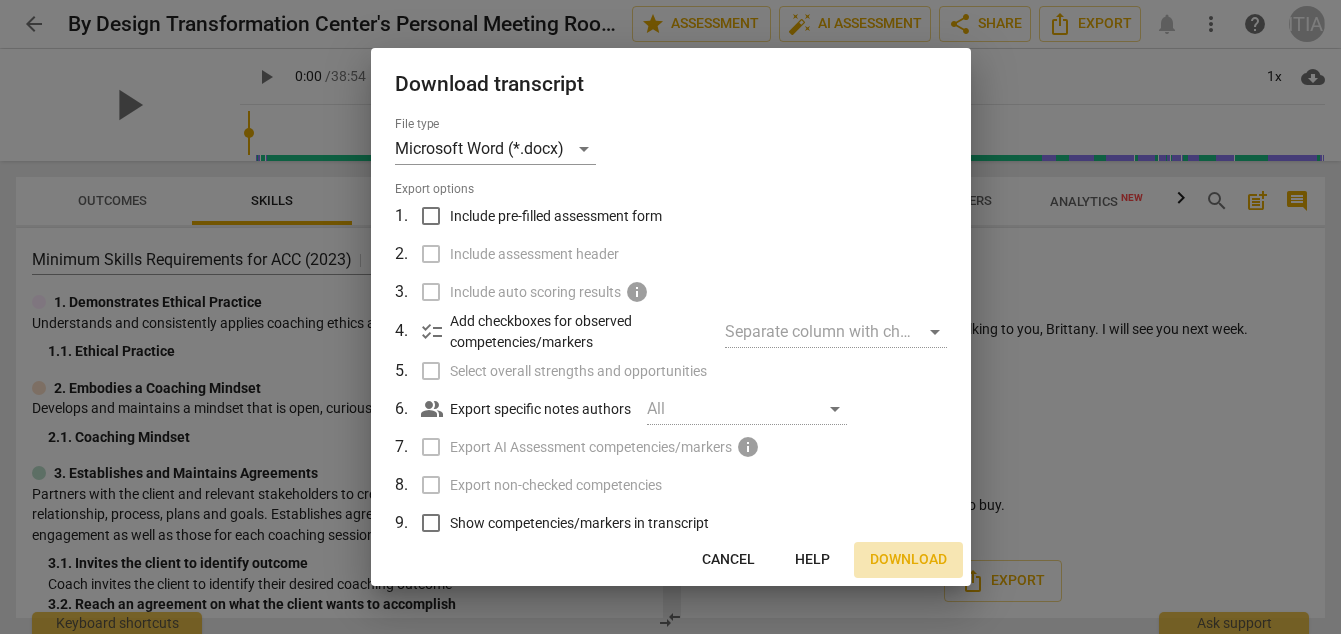 click on "Download" at bounding box center (908, 560) 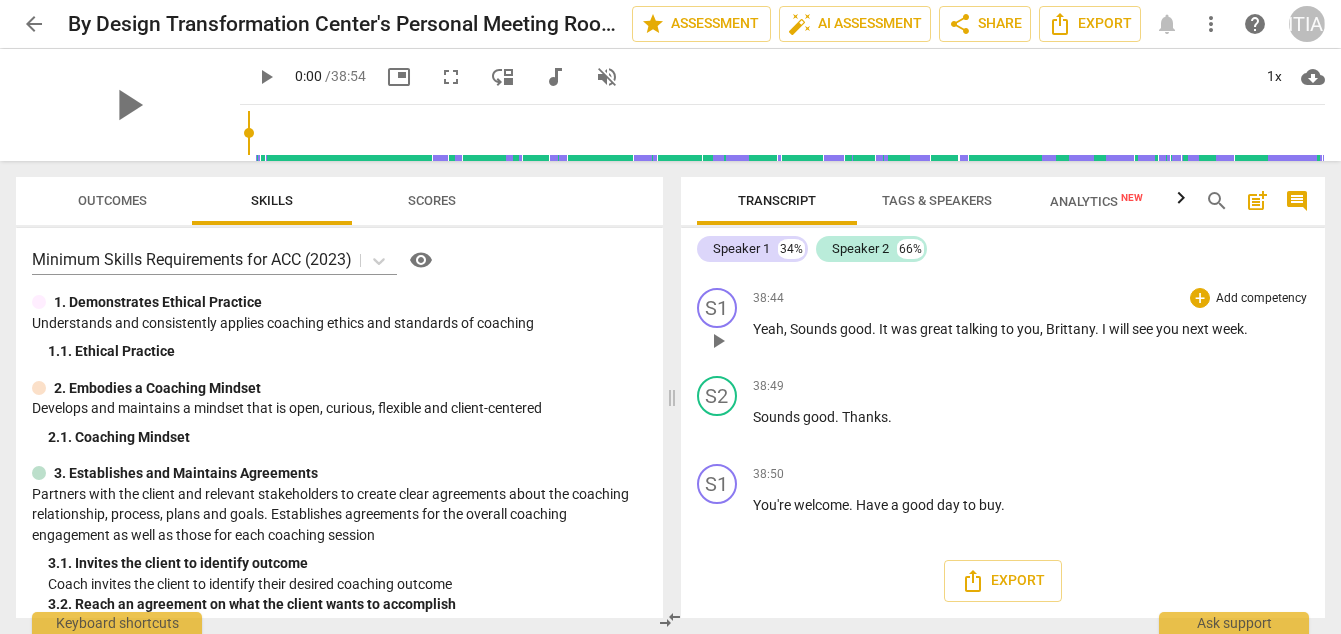 click on "Yeah , Sounds good . It was great talking to you , [FIRST] . I will see you next week ." at bounding box center (1031, 329) 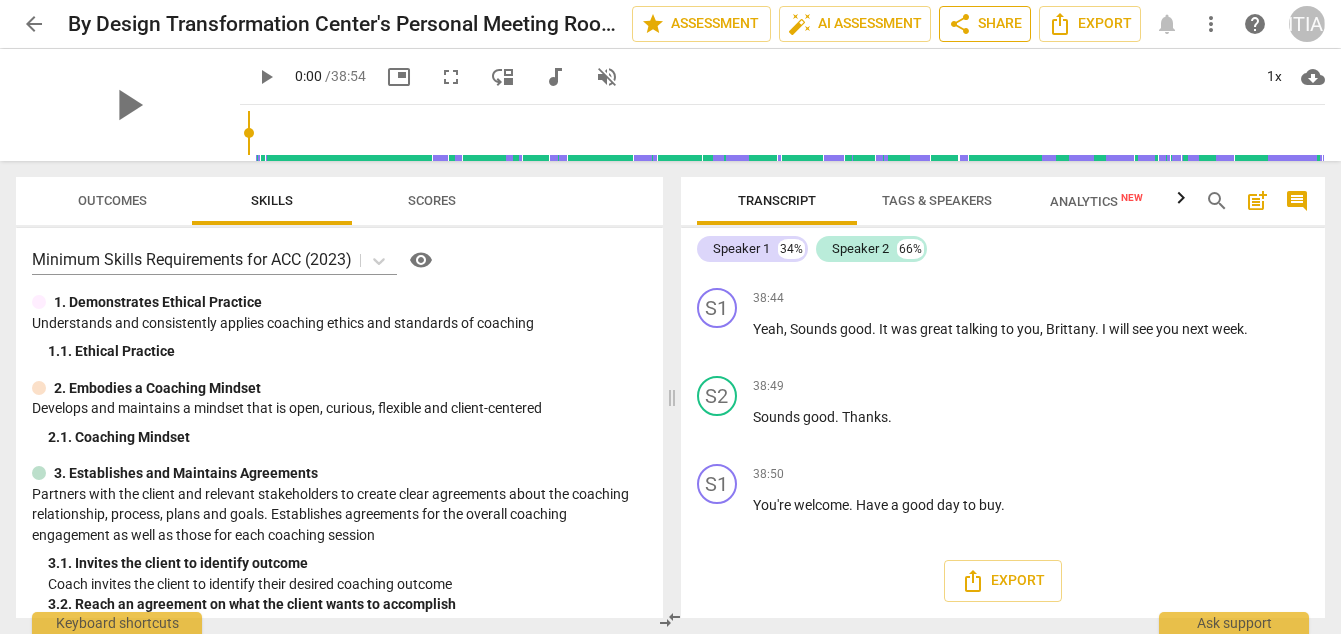 click on "share    Share" at bounding box center (985, 24) 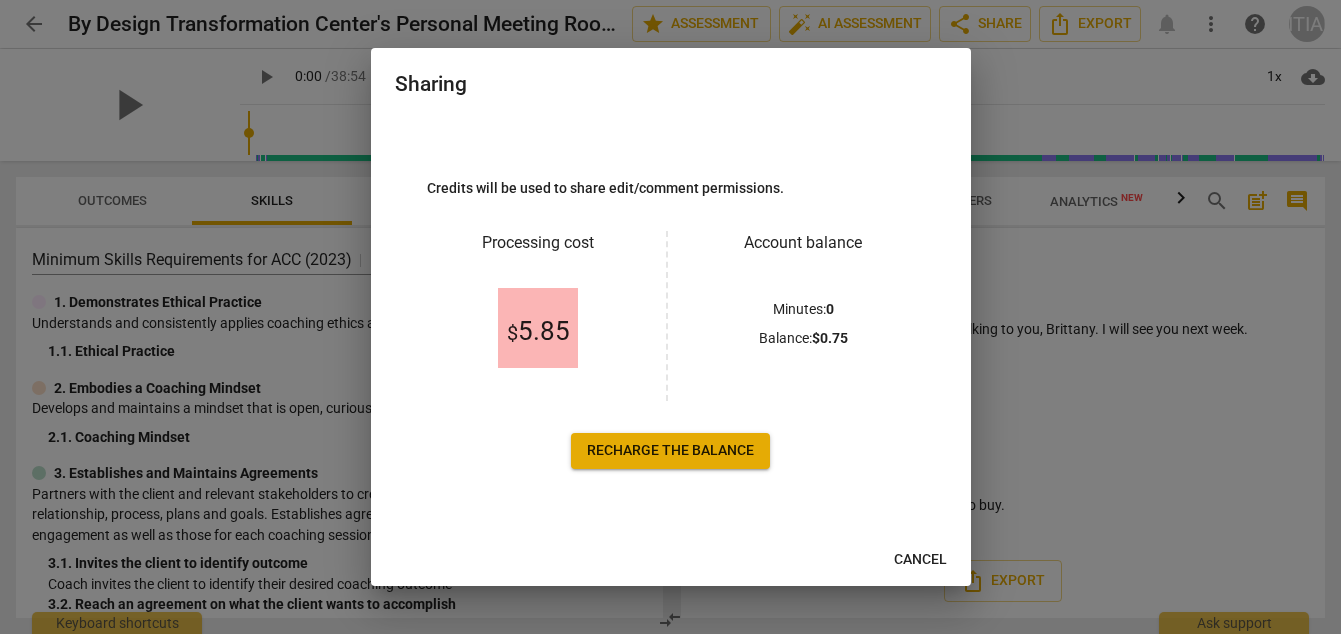 click at bounding box center [670, 317] 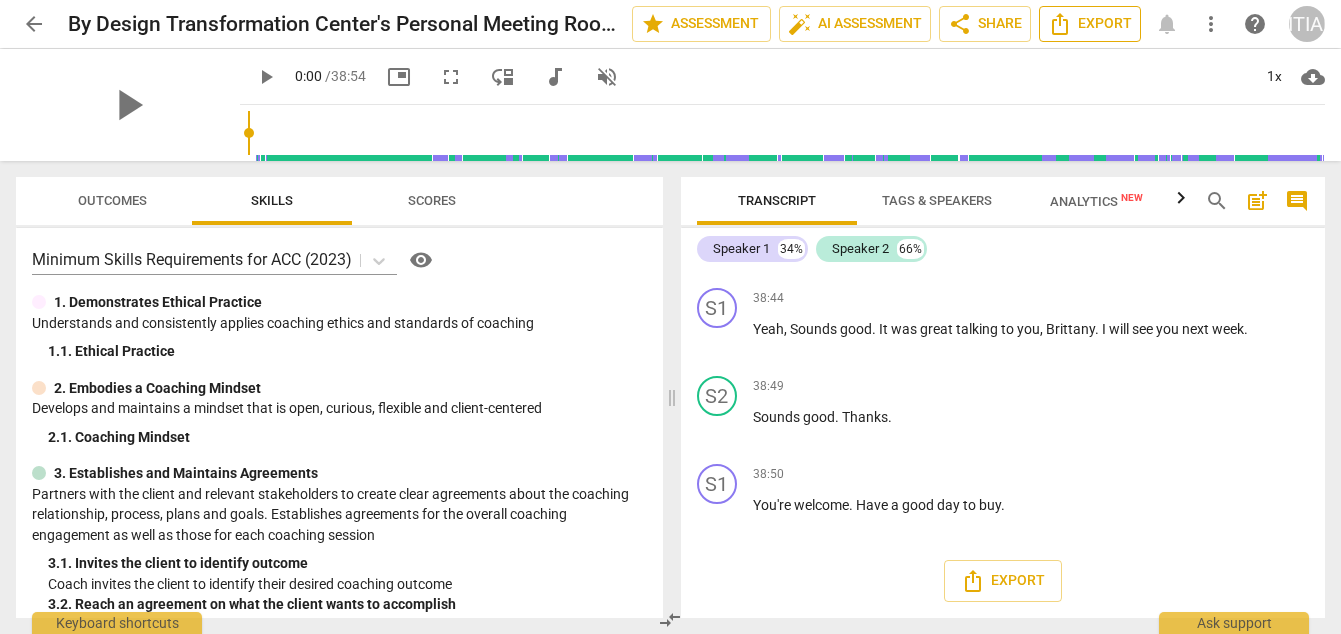click on "Export" at bounding box center [1090, 24] 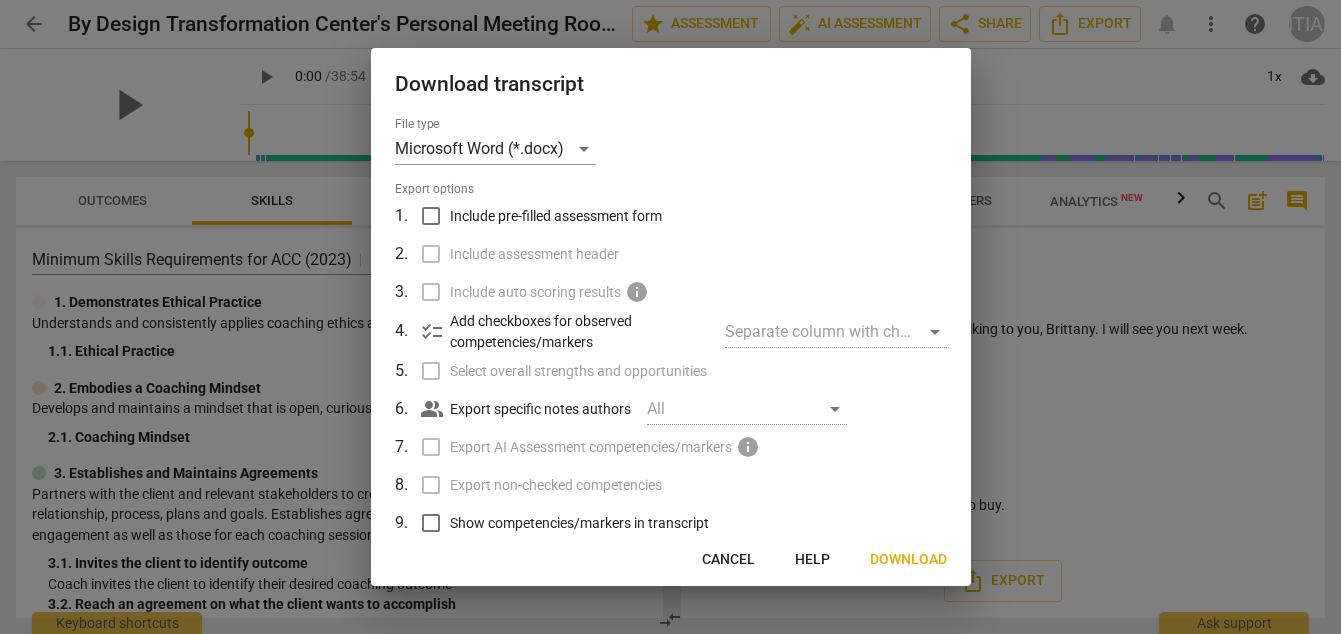 click at bounding box center [670, 317] 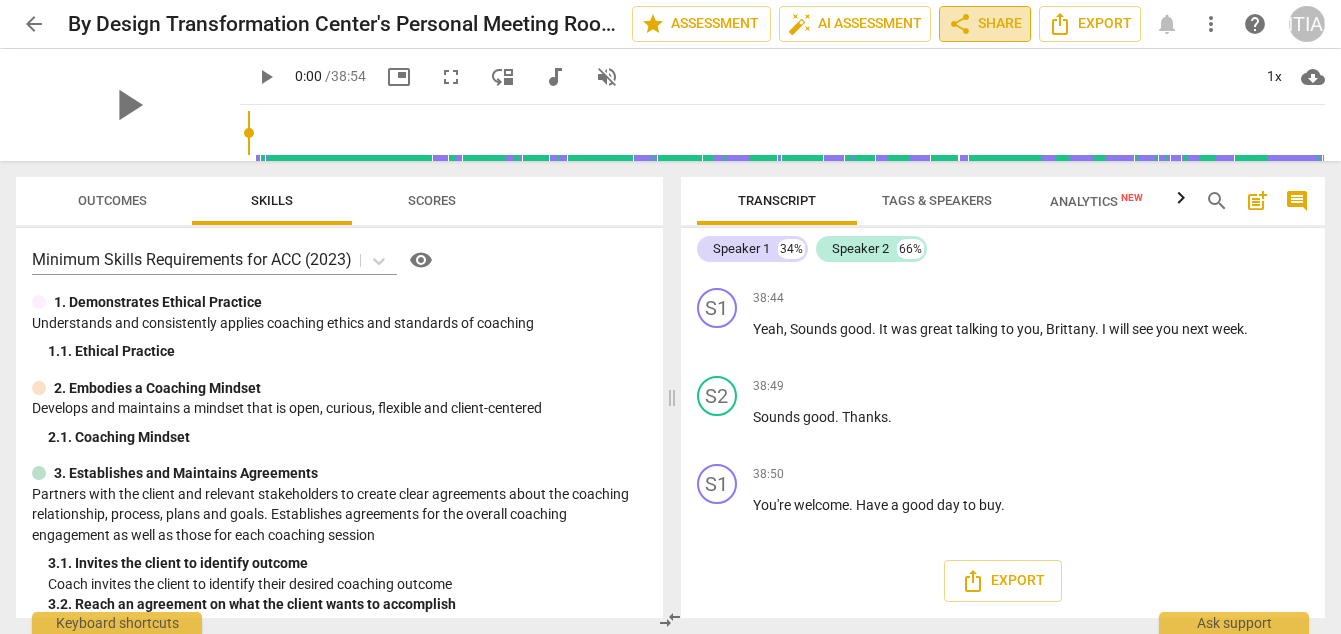 click on "share    Share" at bounding box center (985, 24) 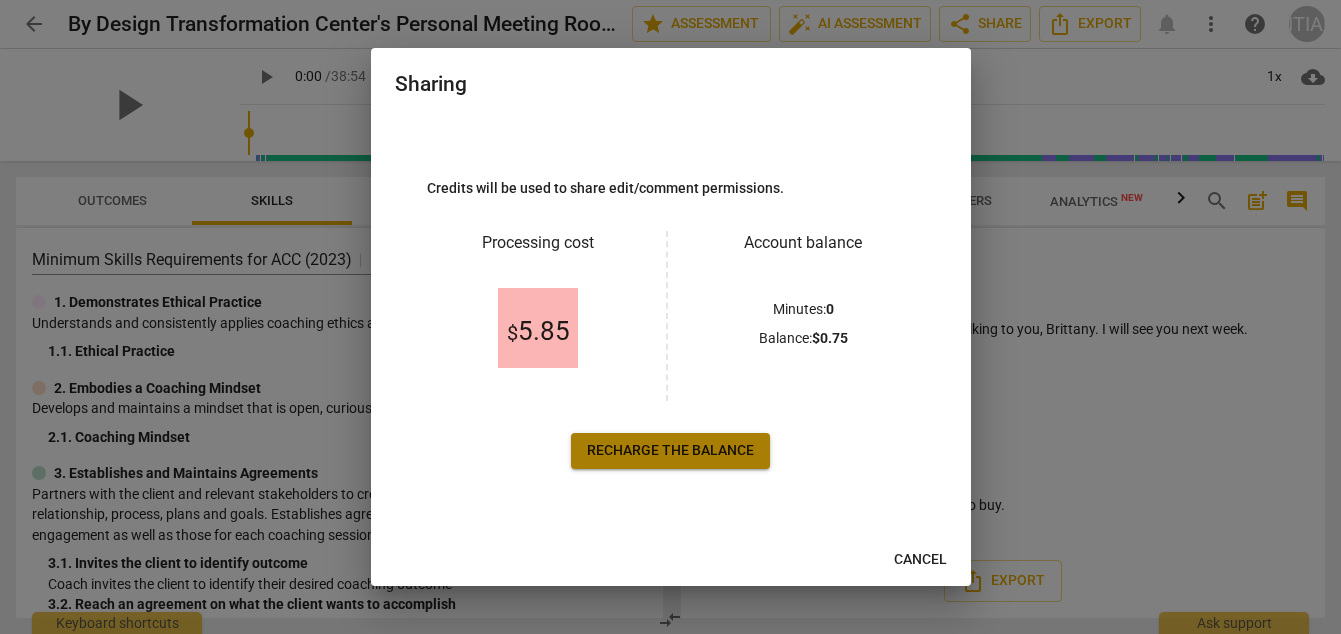 click on "Recharge the balance" at bounding box center (670, 451) 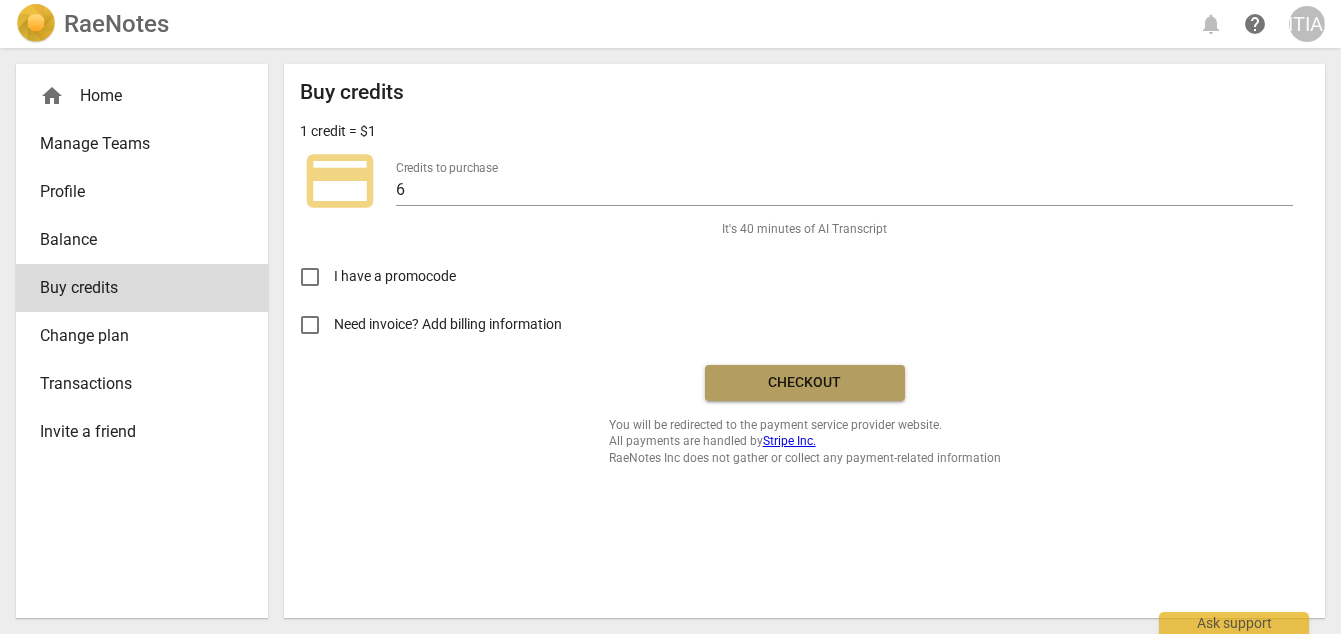 click on "Checkout" at bounding box center (805, 383) 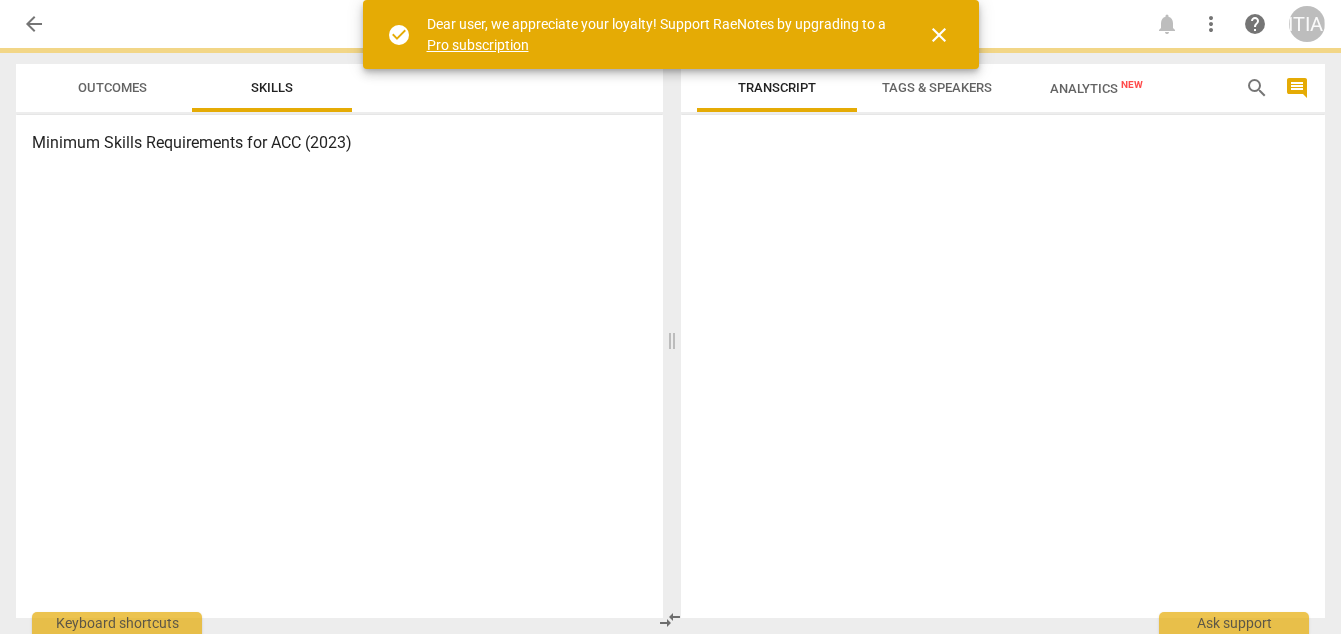 scroll, scrollTop: 0, scrollLeft: 0, axis: both 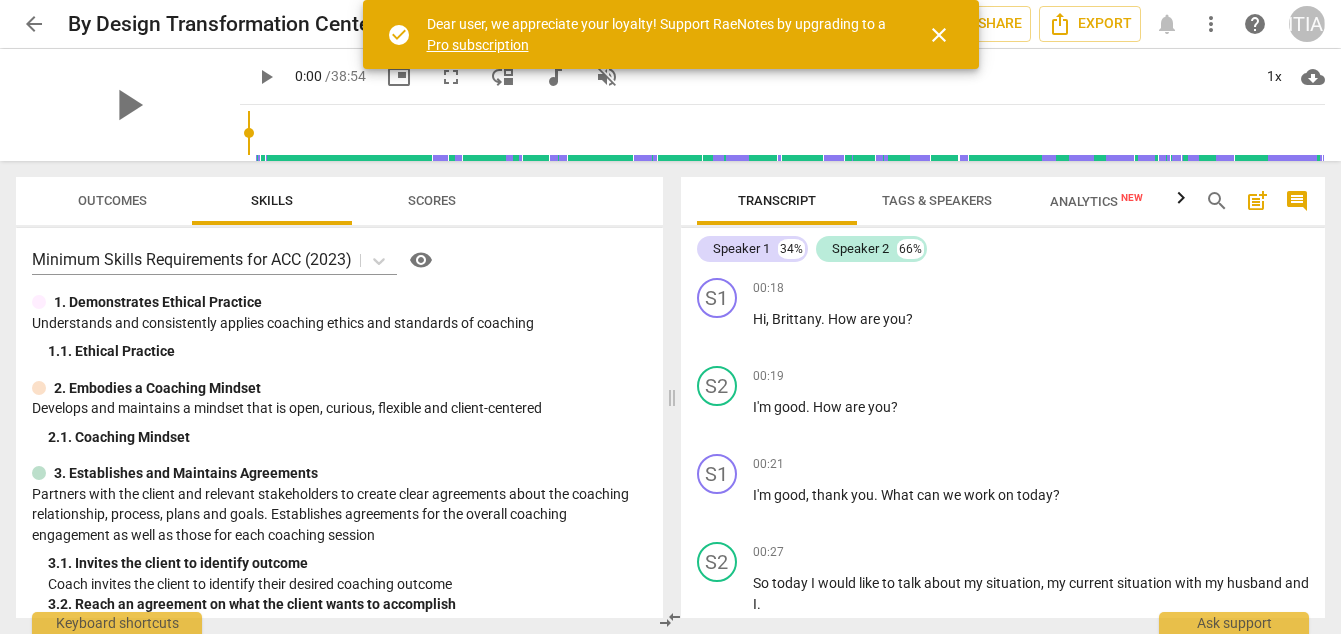 click on "close" at bounding box center (939, 35) 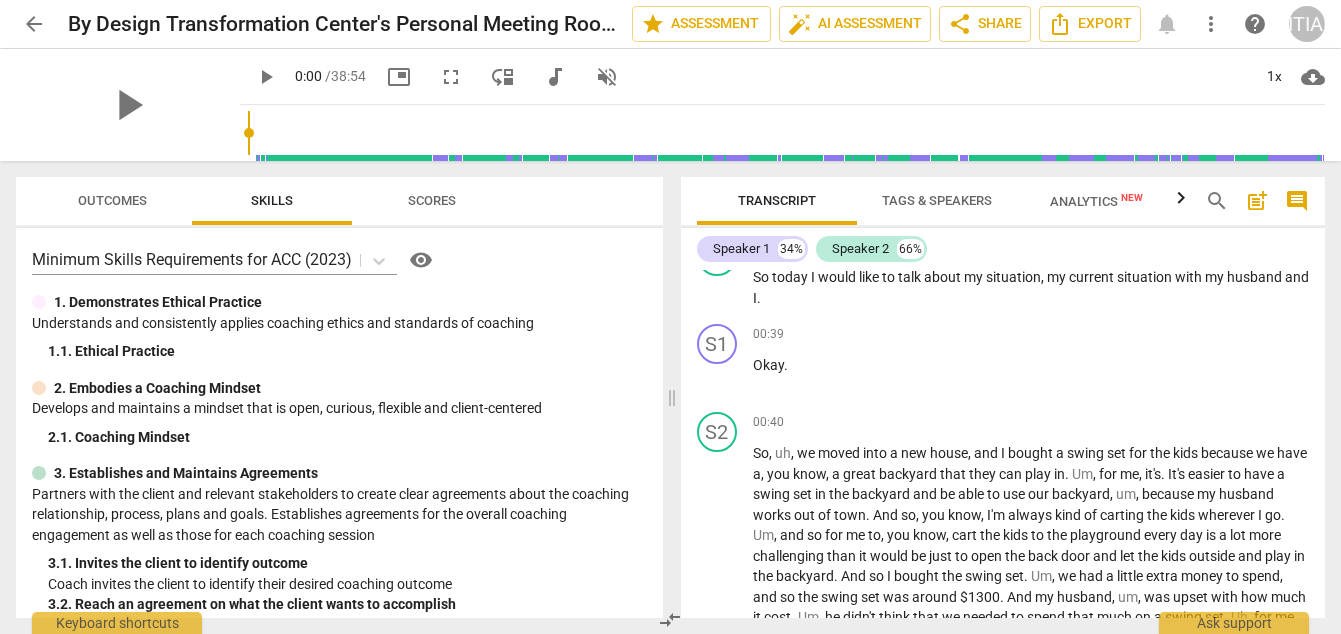 scroll, scrollTop: 0, scrollLeft: 0, axis: both 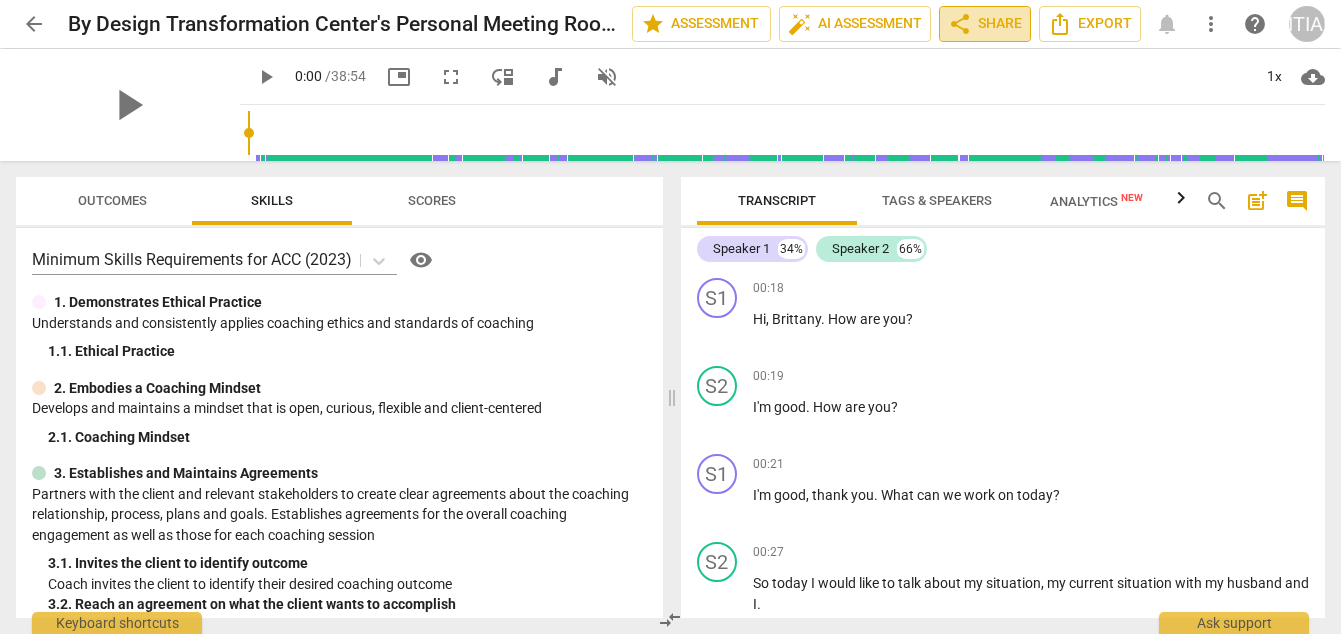 click on "share    Share" at bounding box center (985, 24) 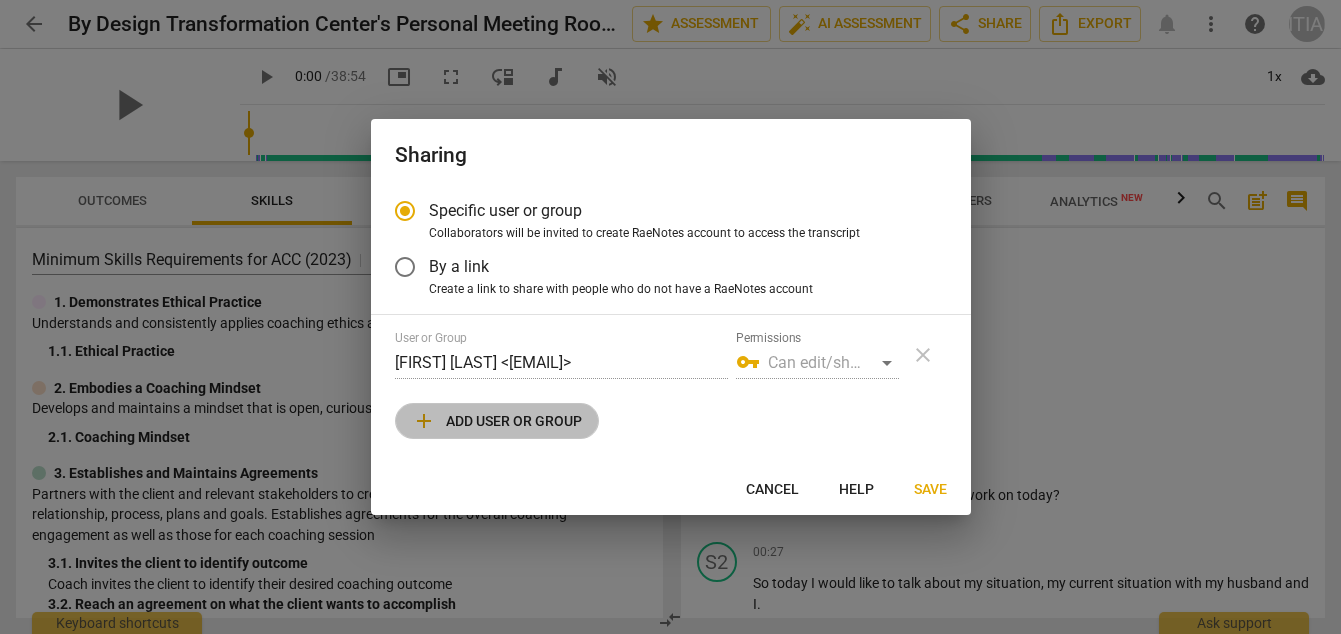 click on "add Add user or group" at bounding box center [497, 421] 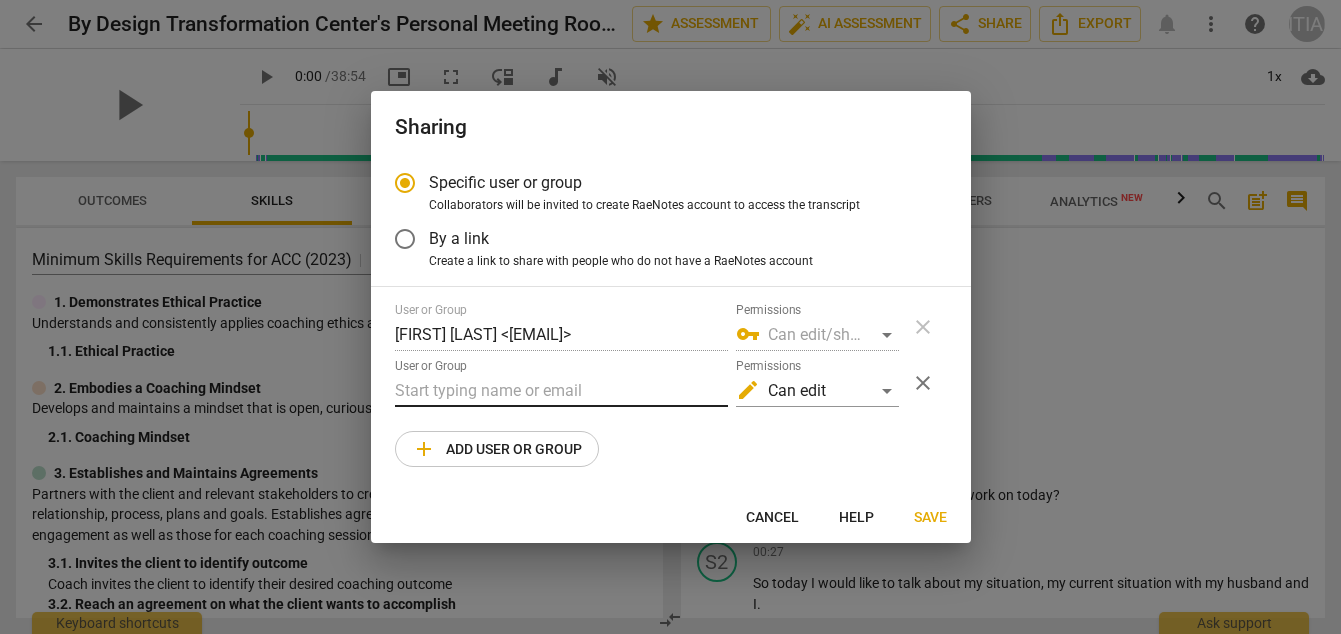 click at bounding box center [561, 391] 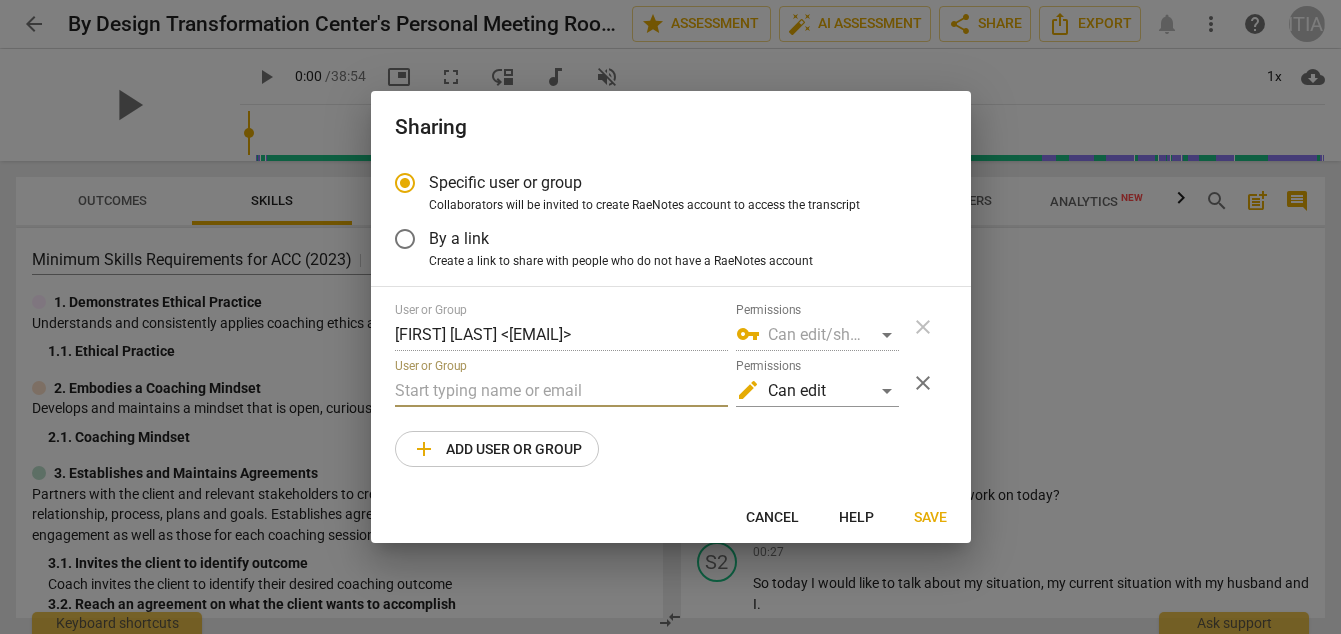type on "[EMAIL]" 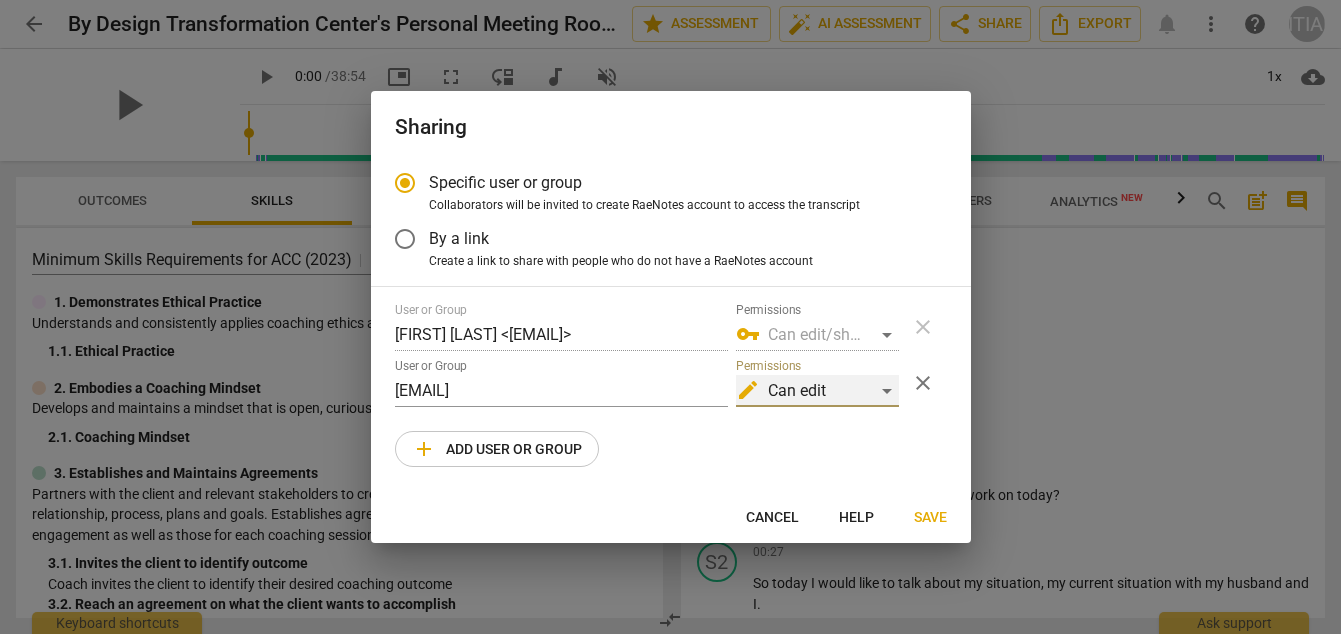 click on "edit Can edit" at bounding box center (817, 391) 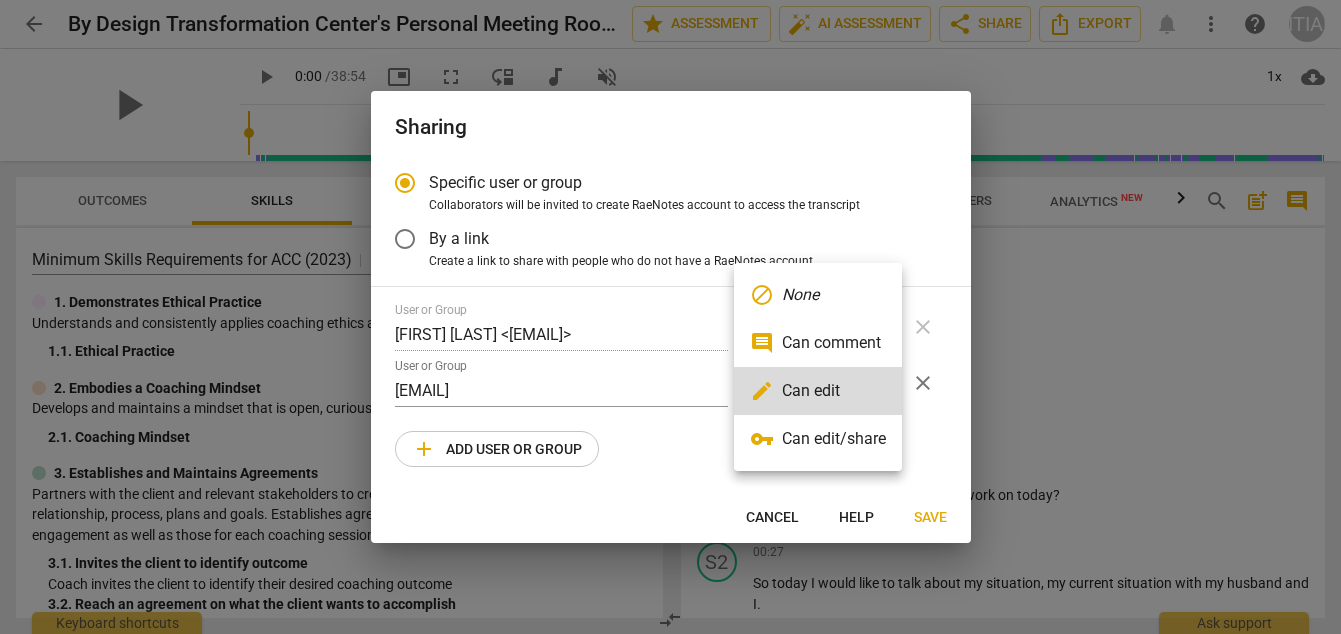 click on "vpn_key Can edit/share" at bounding box center (818, 439) 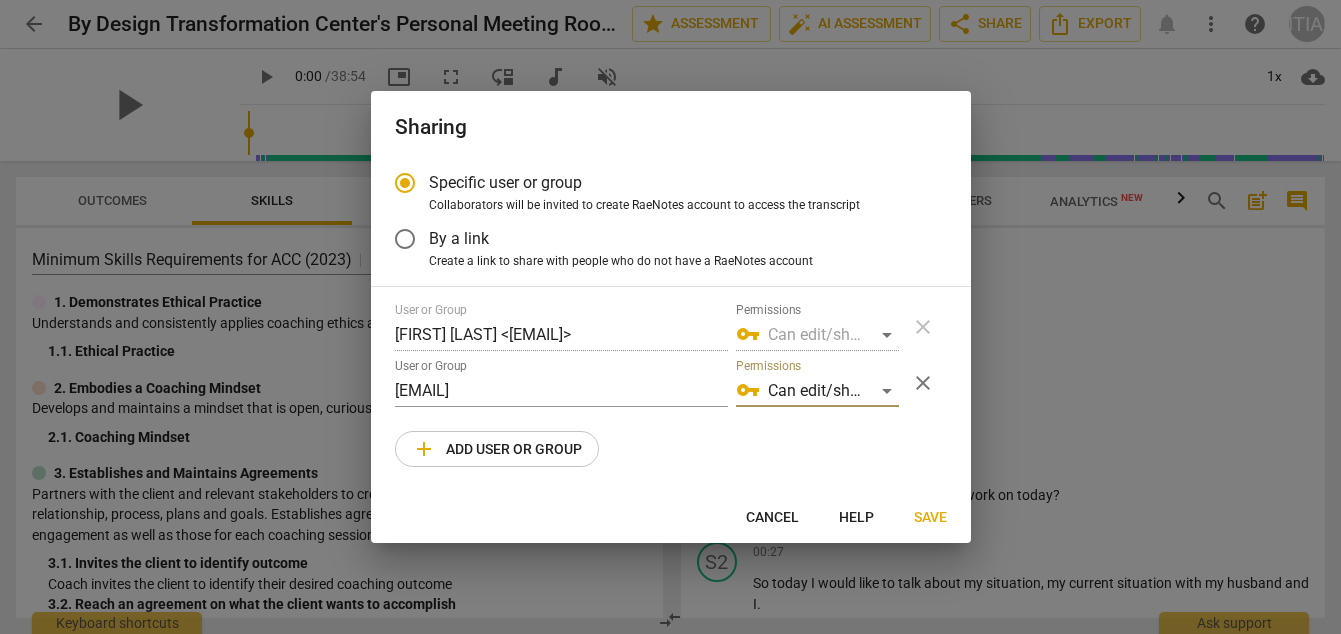 radio on "false" 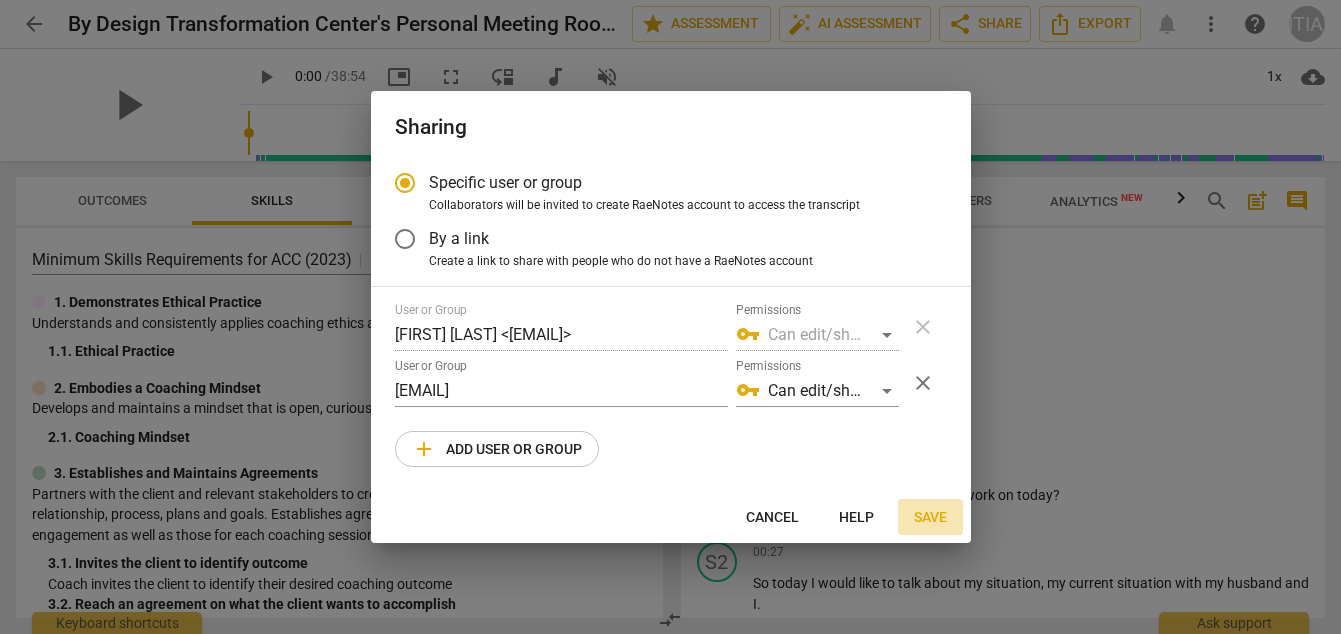 click on "Save" at bounding box center [930, 518] 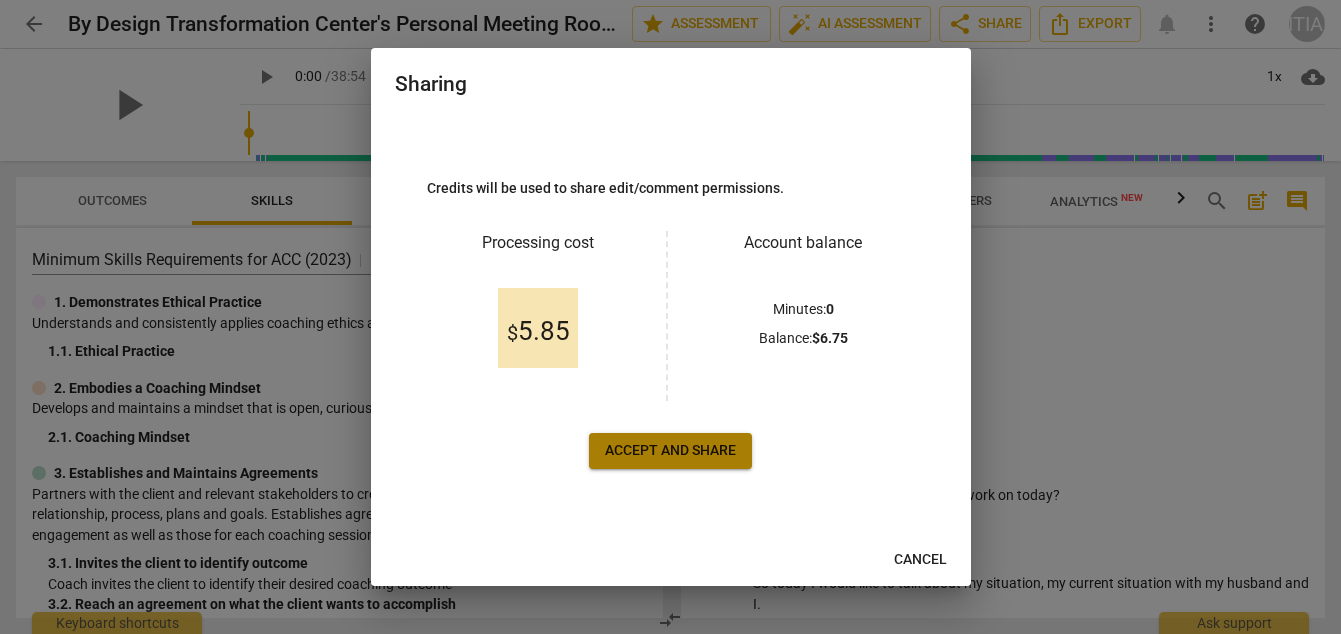 click on "Accept and share" at bounding box center [670, 451] 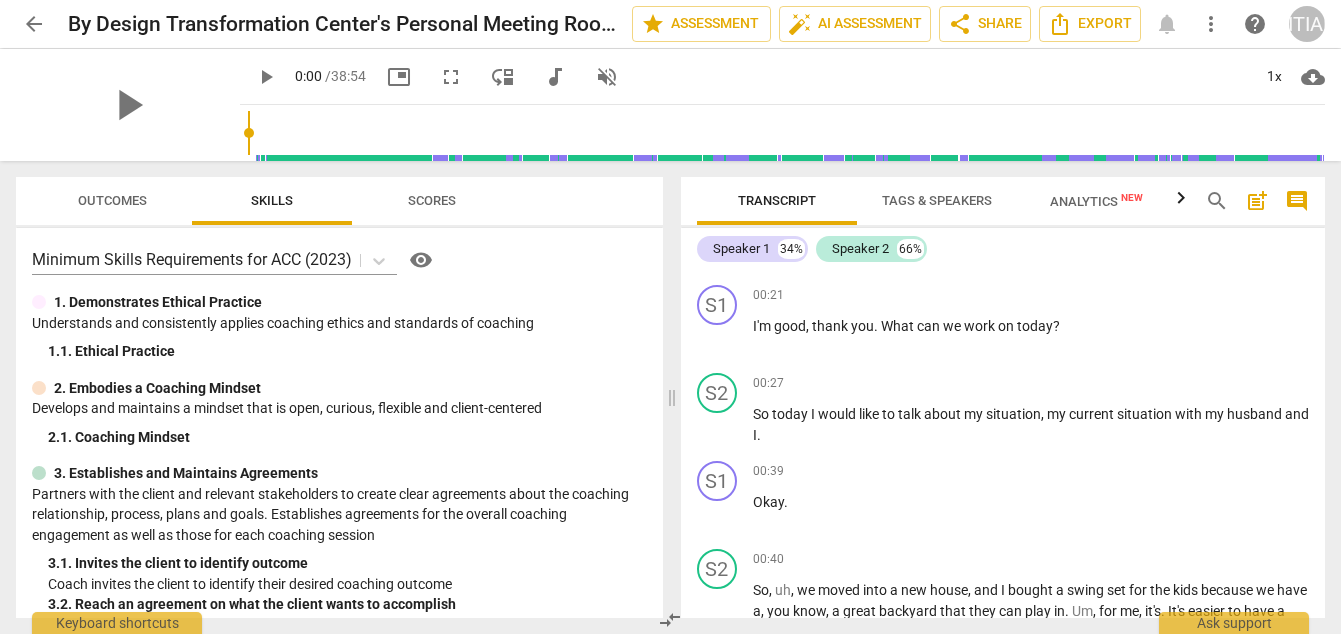 scroll, scrollTop: 0, scrollLeft: 0, axis: both 